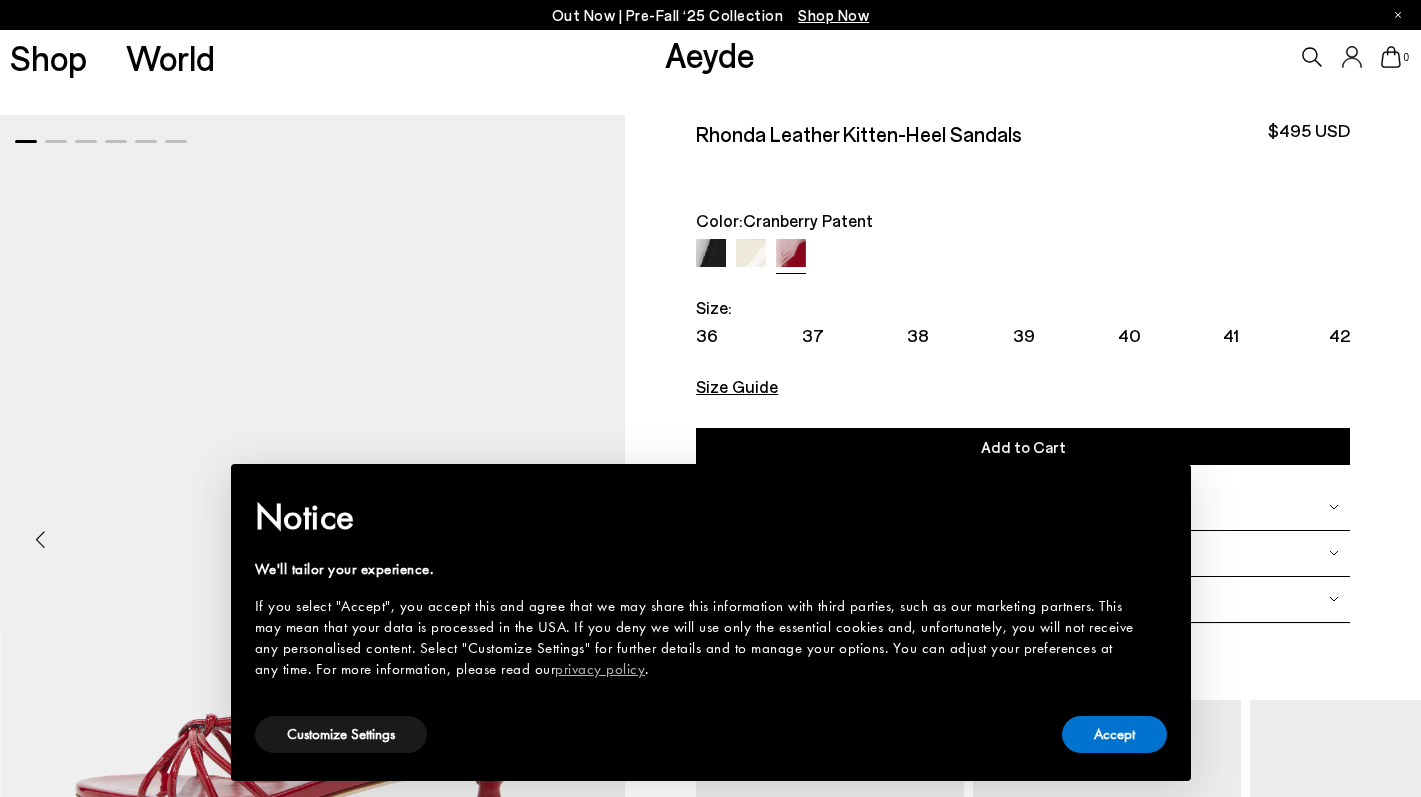 scroll, scrollTop: 0, scrollLeft: 0, axis: both 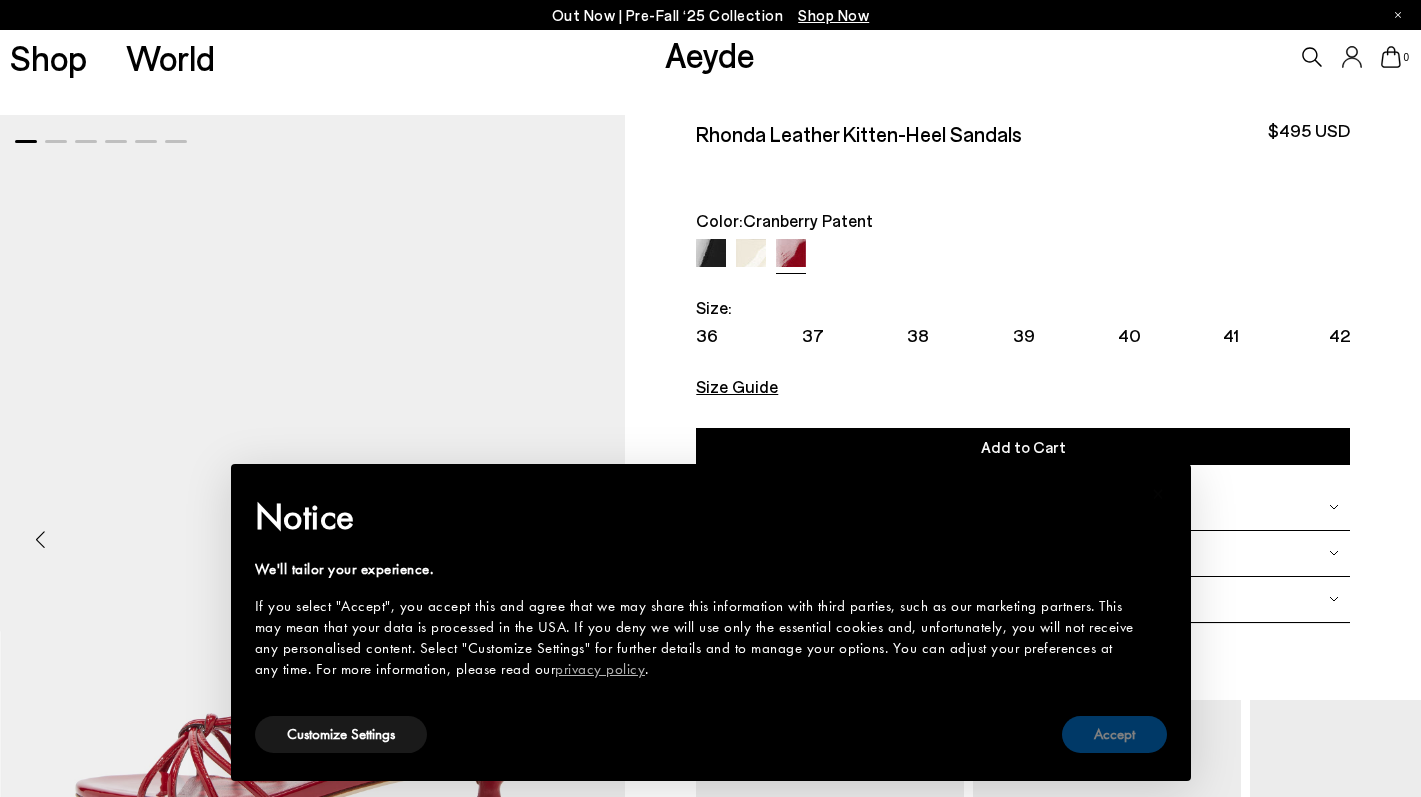 click on "Accept" at bounding box center [1114, 734] 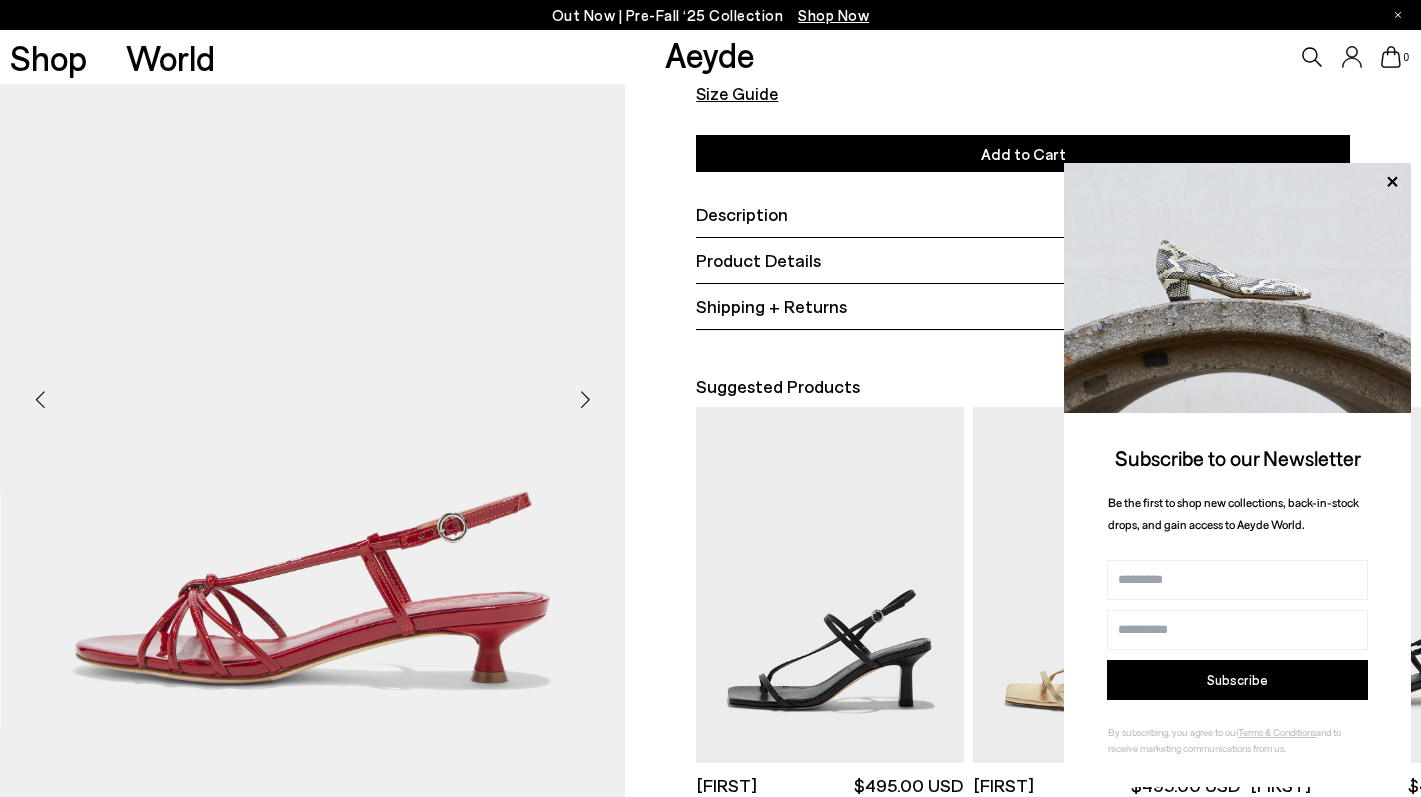 scroll, scrollTop: 294, scrollLeft: 0, axis: vertical 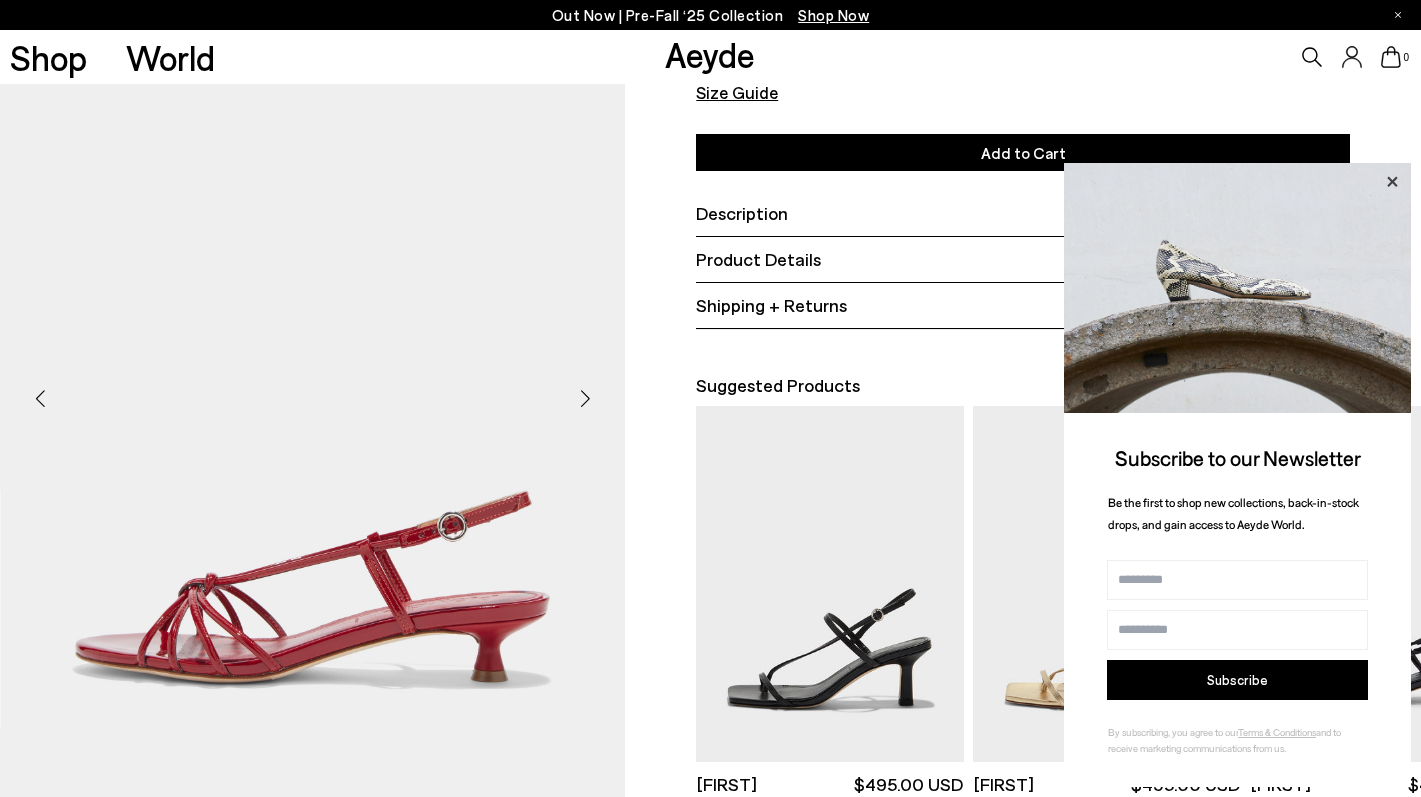 click 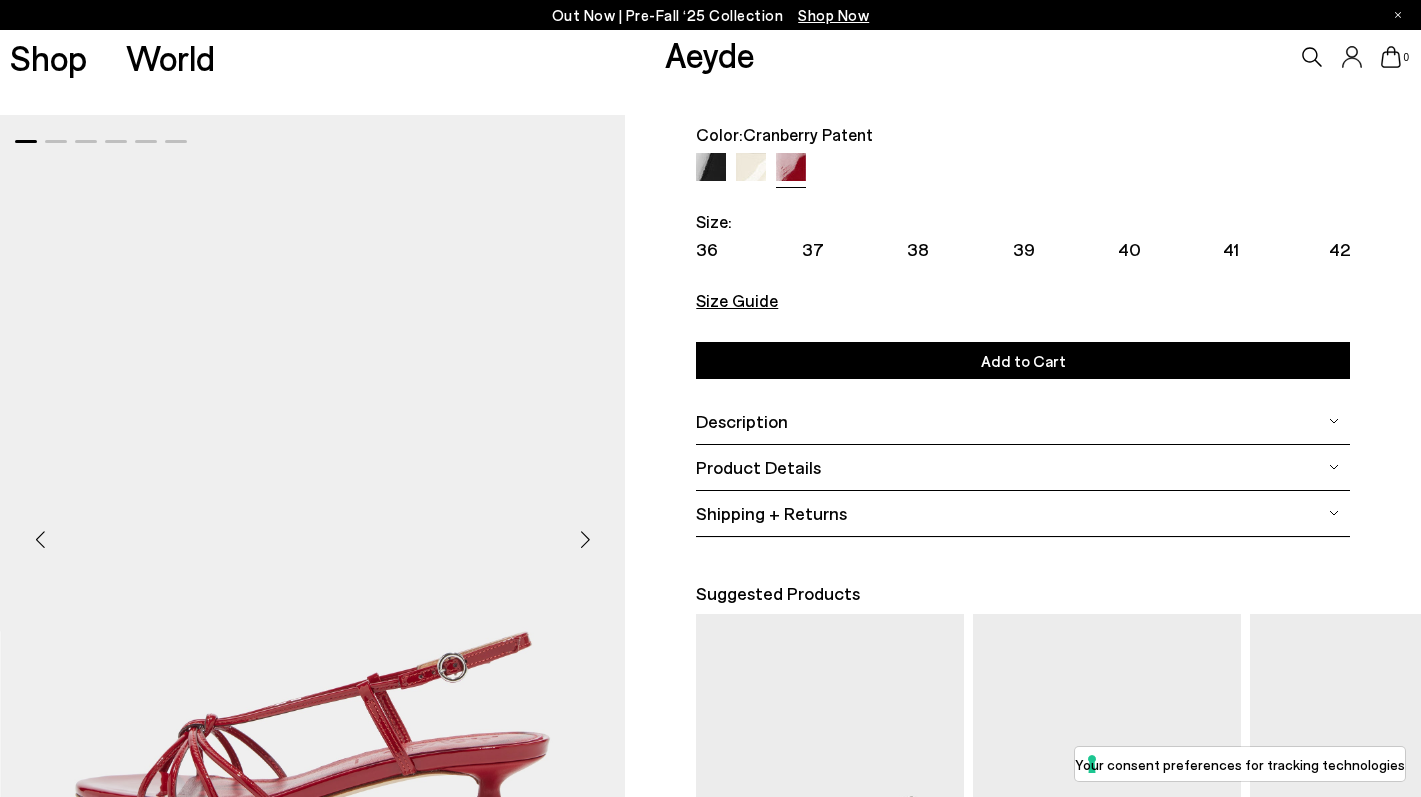 scroll, scrollTop: 87, scrollLeft: 0, axis: vertical 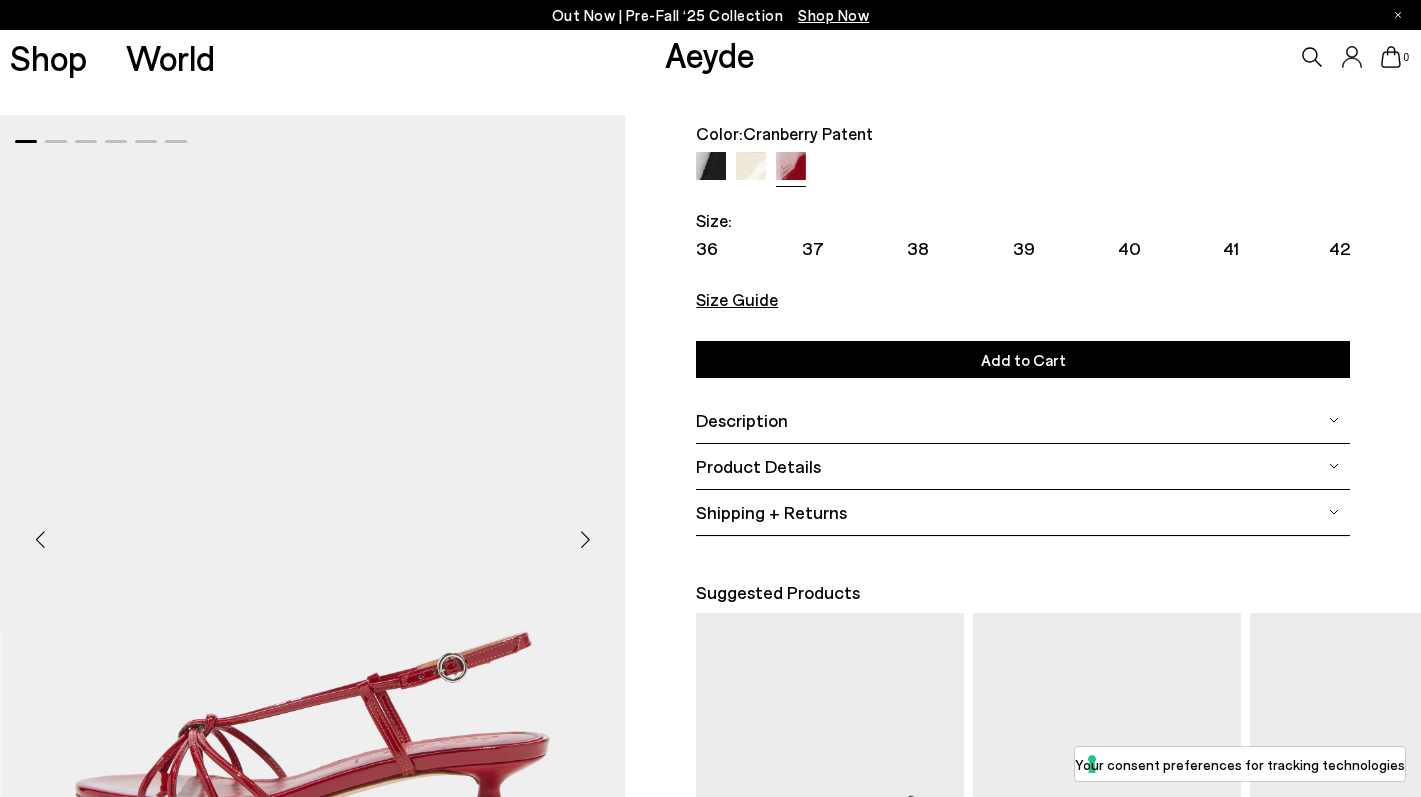 click on "38" at bounding box center [959, 248] 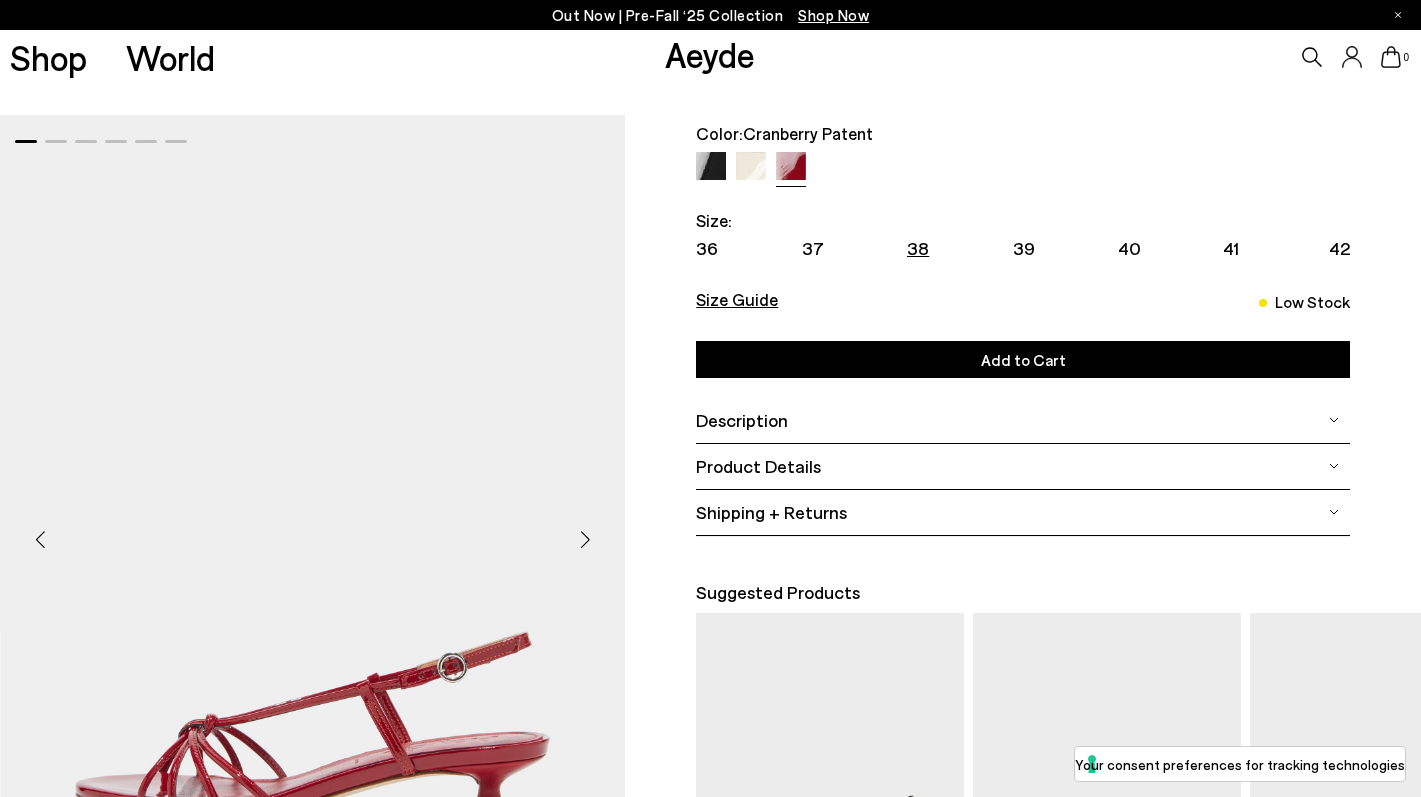 click on "38" at bounding box center (918, 248) 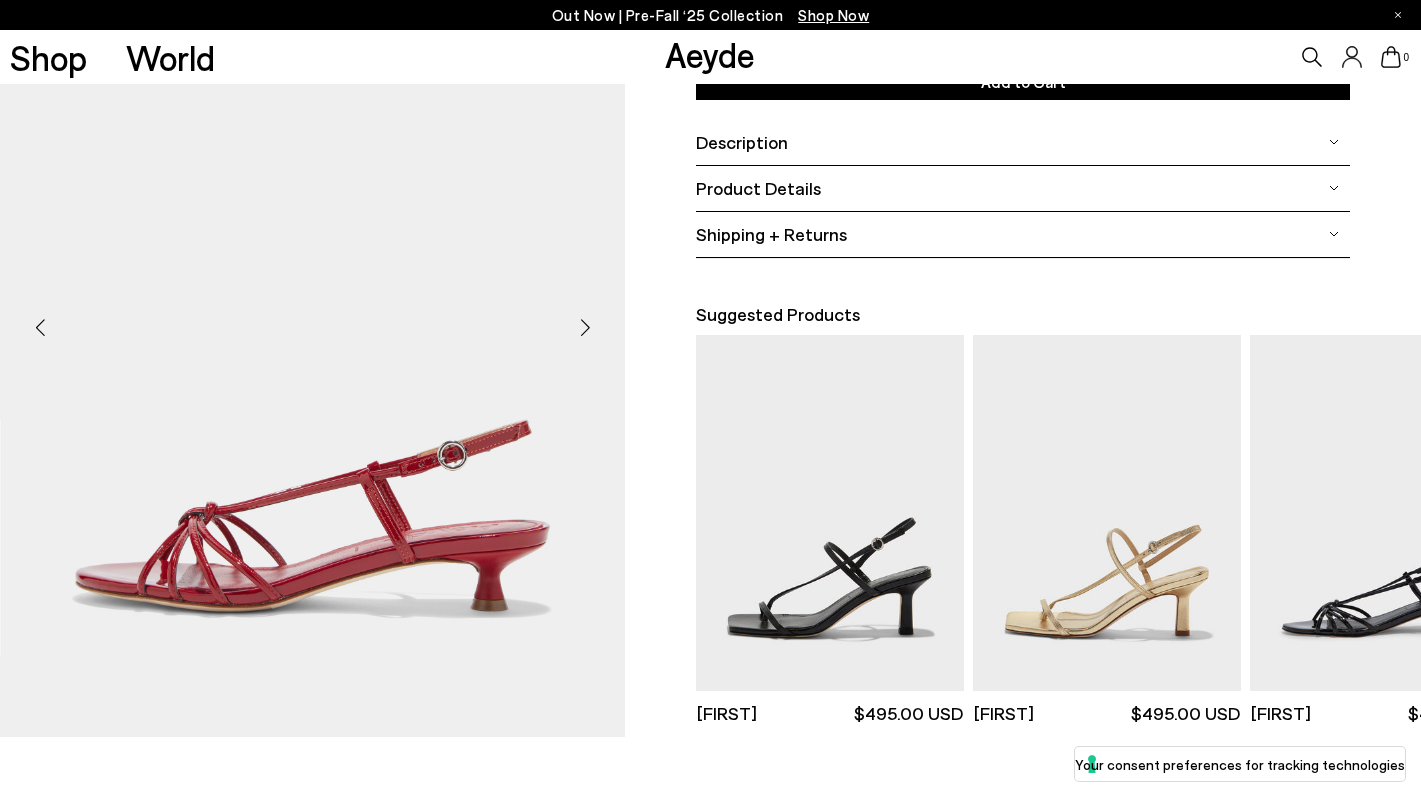 scroll, scrollTop: 435, scrollLeft: 0, axis: vertical 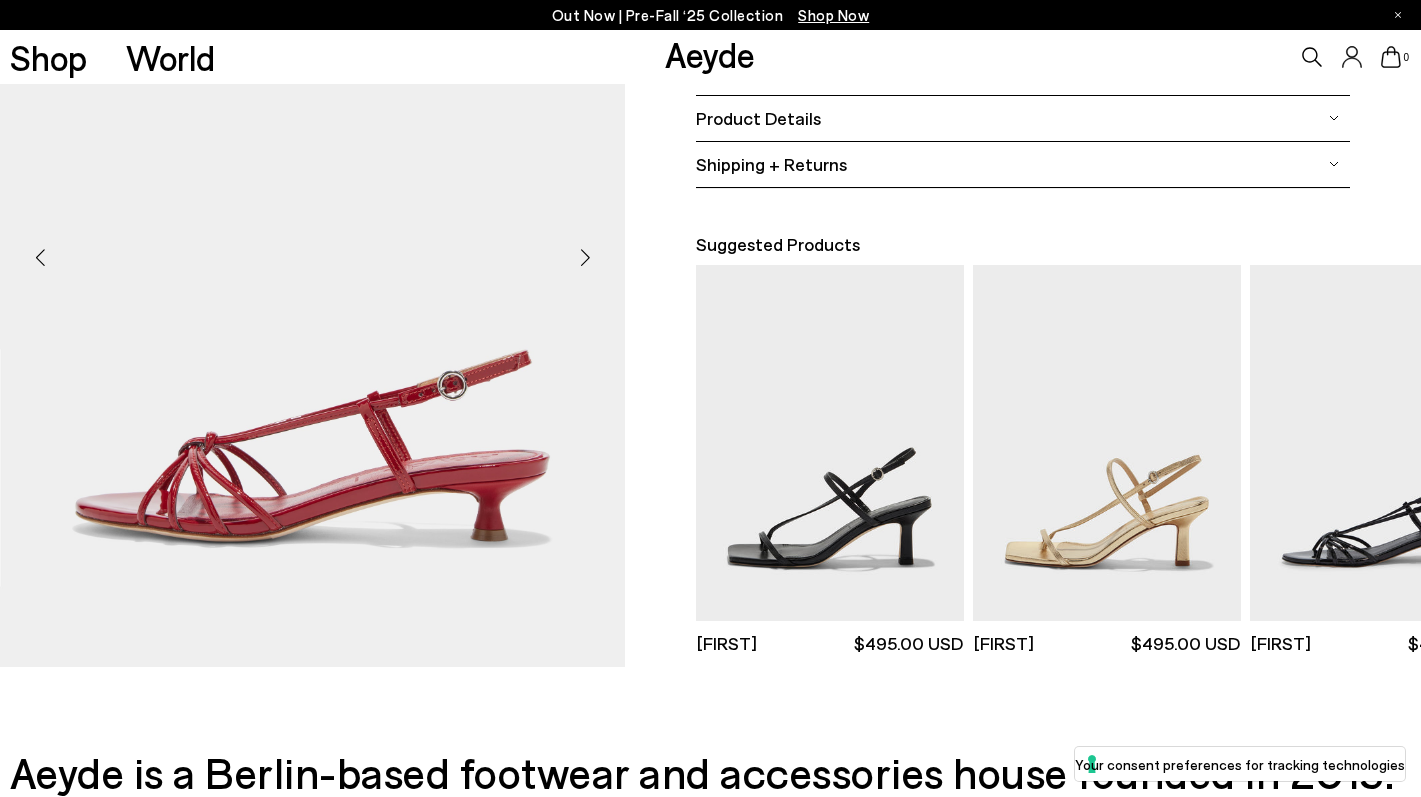 click at bounding box center (585, 258) 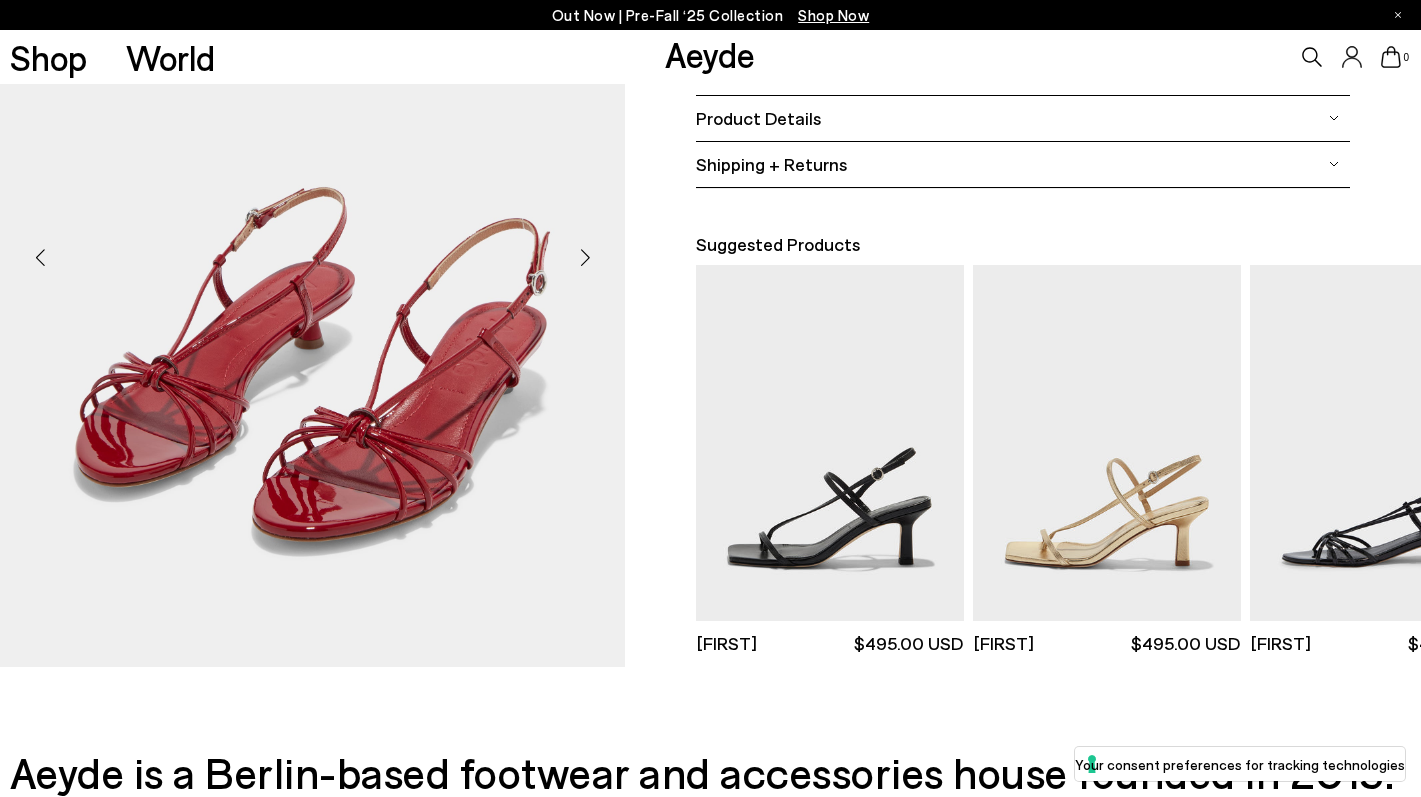 click at bounding box center (585, 258) 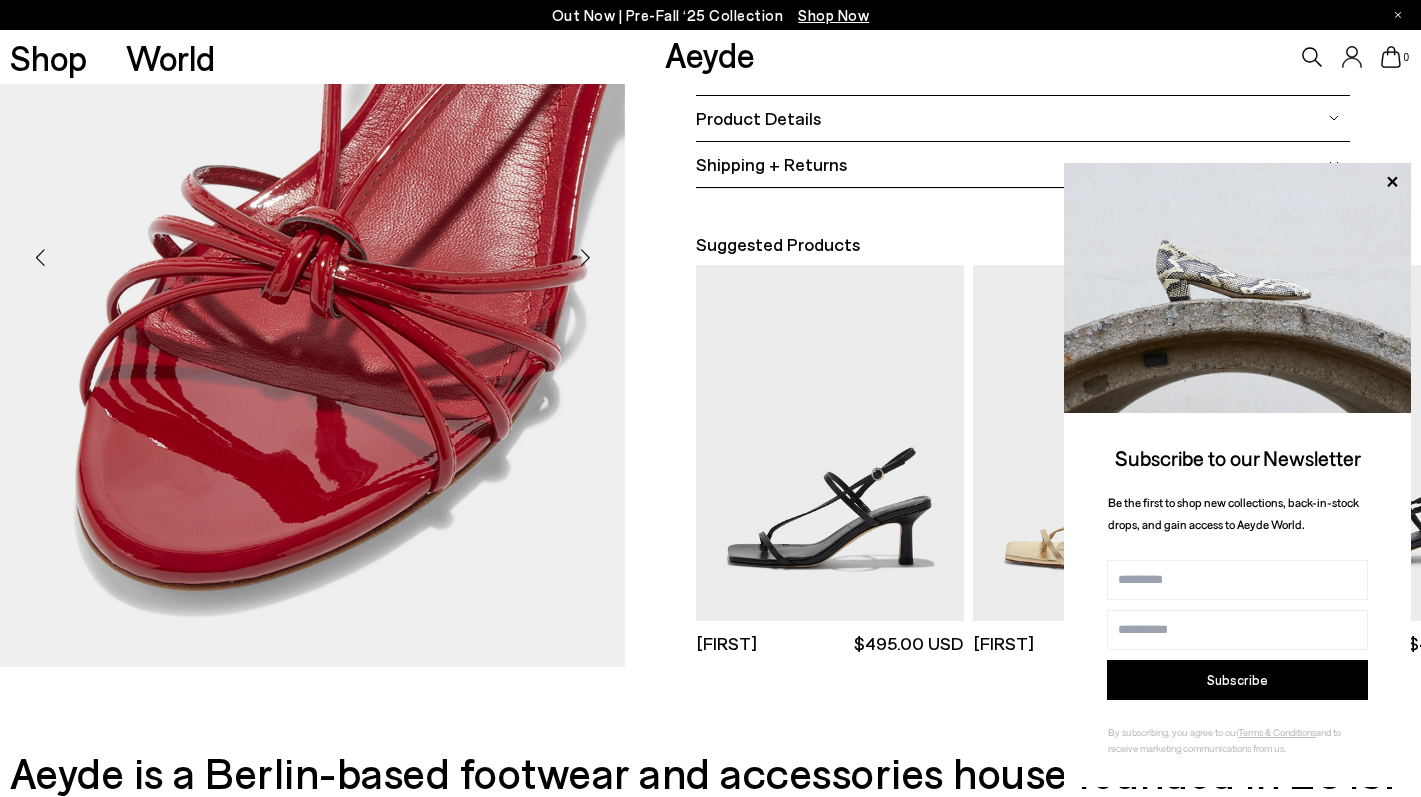 click at bounding box center (585, 258) 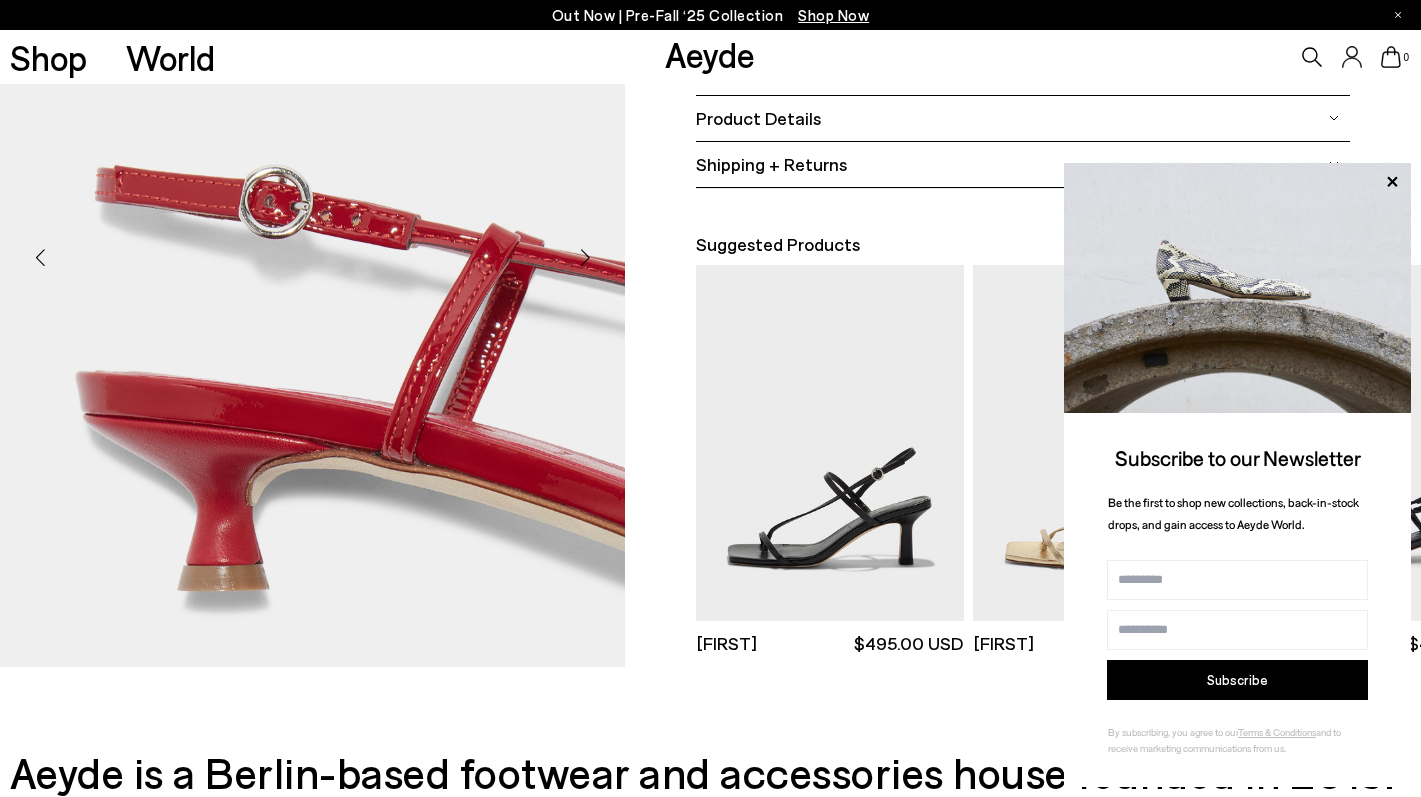 click at bounding box center [585, 258] 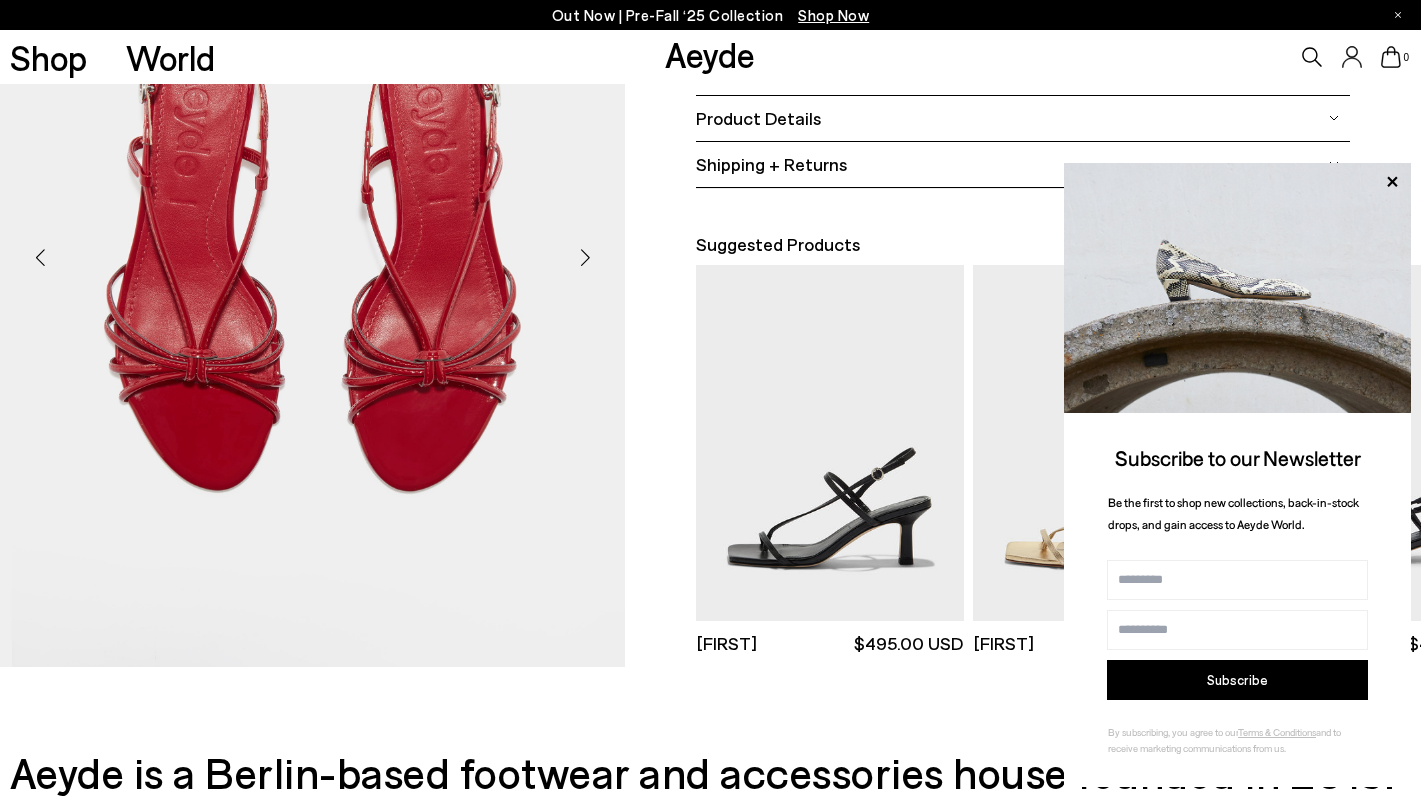 click at bounding box center [585, 258] 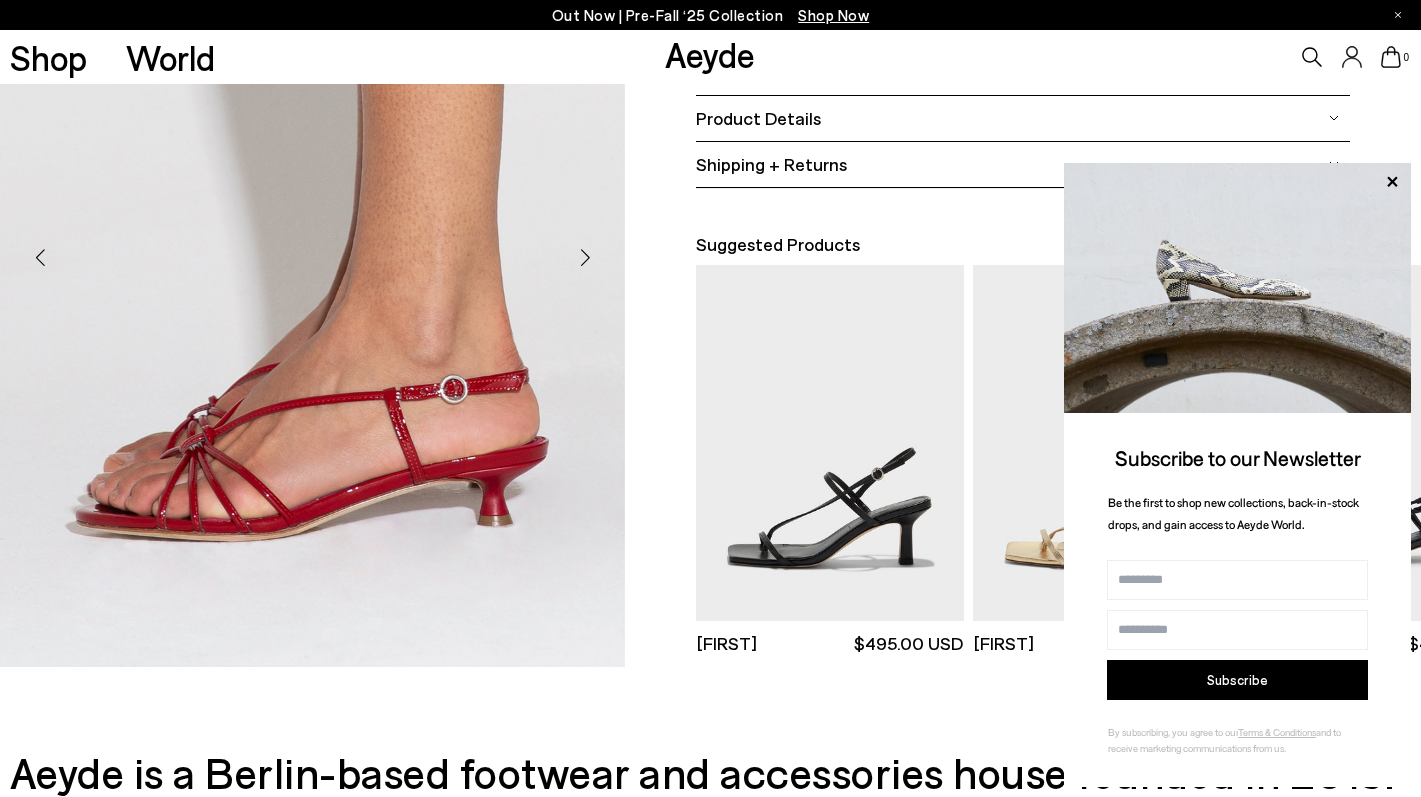 click at bounding box center (585, 258) 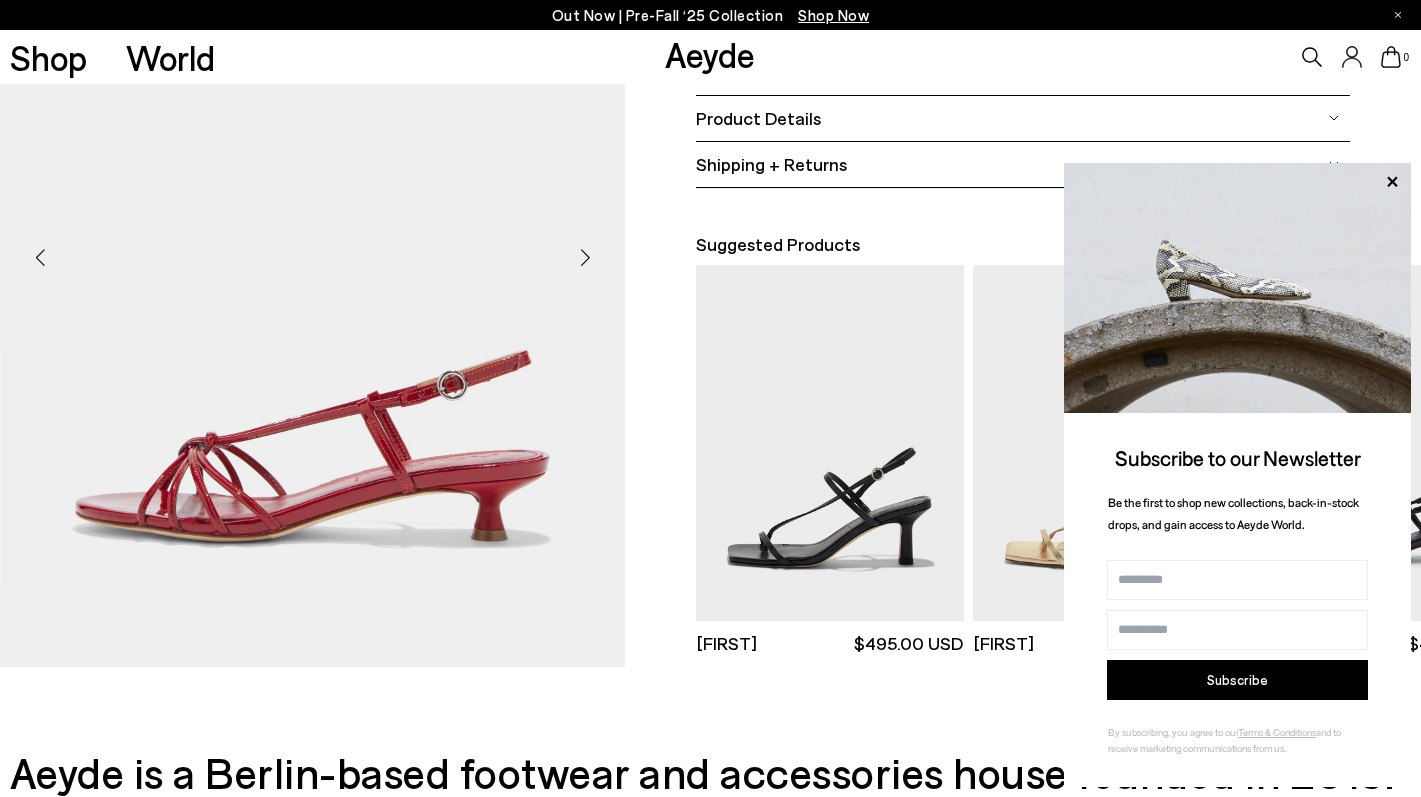 click at bounding box center (585, 258) 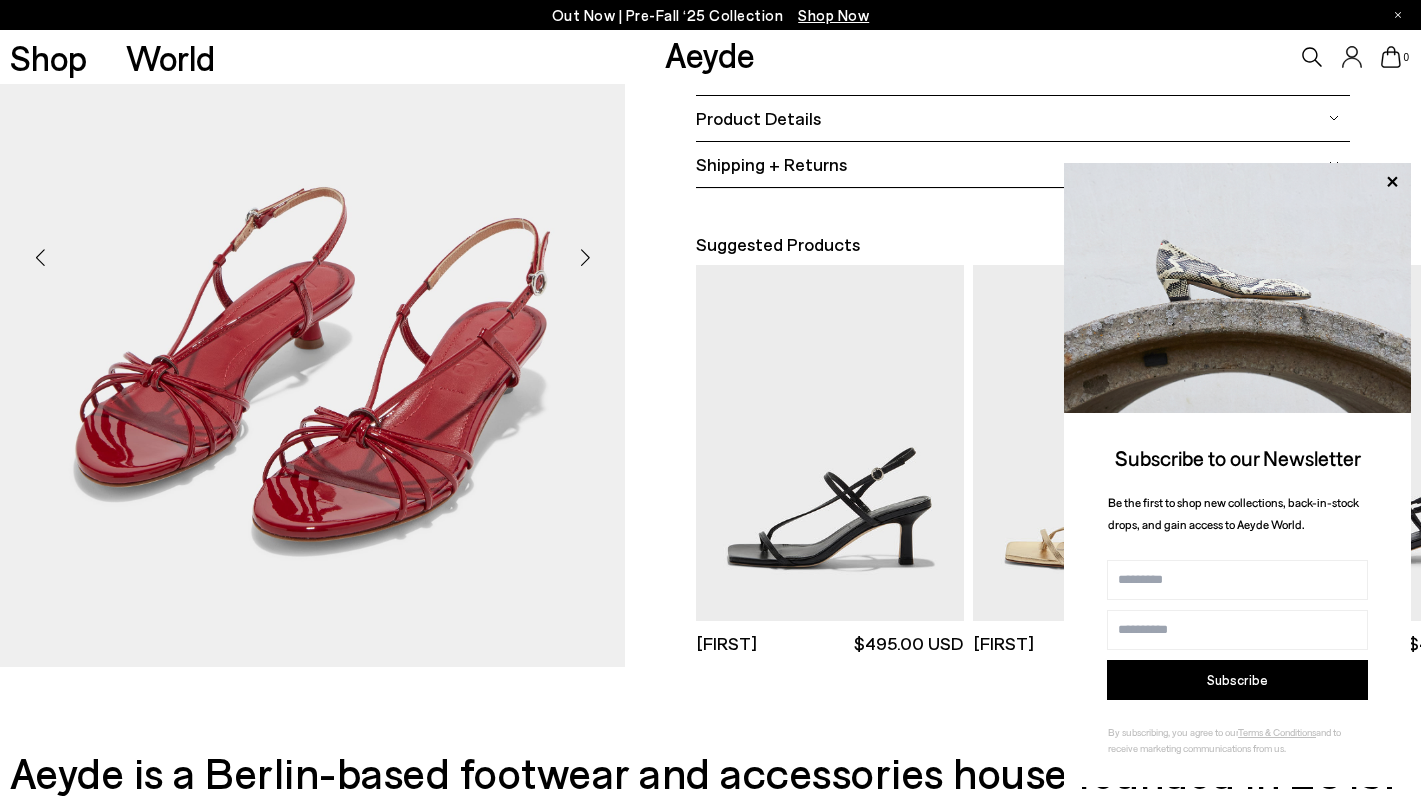 click at bounding box center (585, 258) 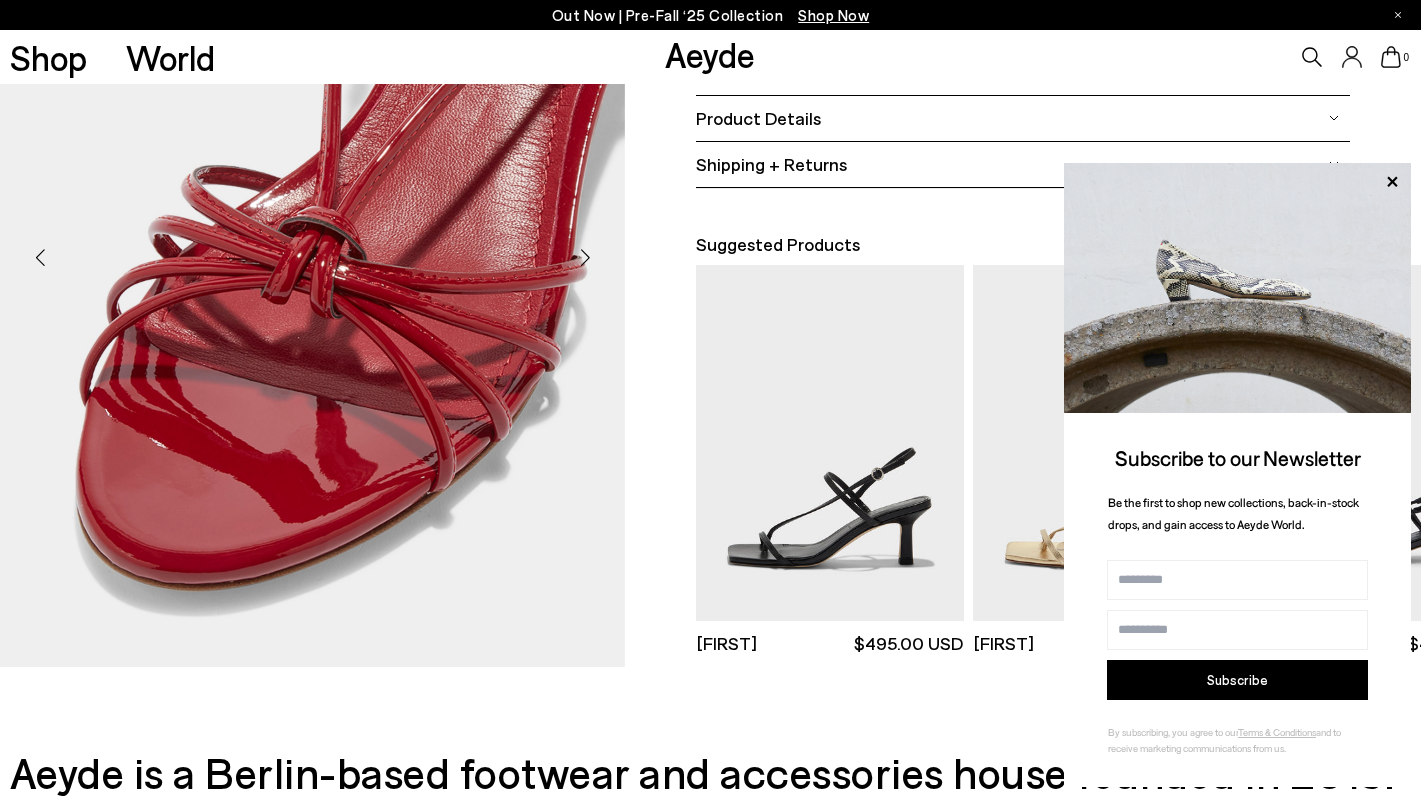click at bounding box center [585, 258] 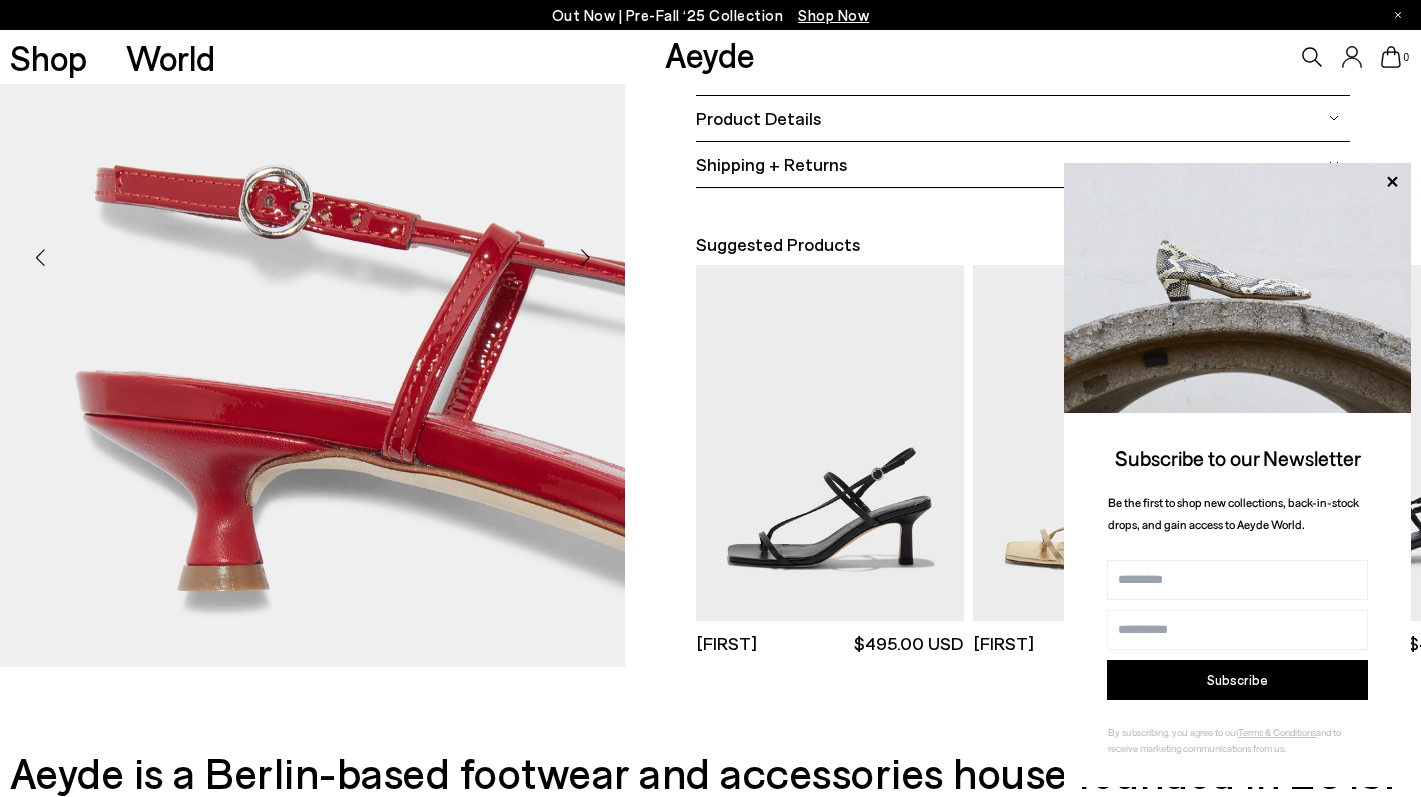 click at bounding box center (585, 258) 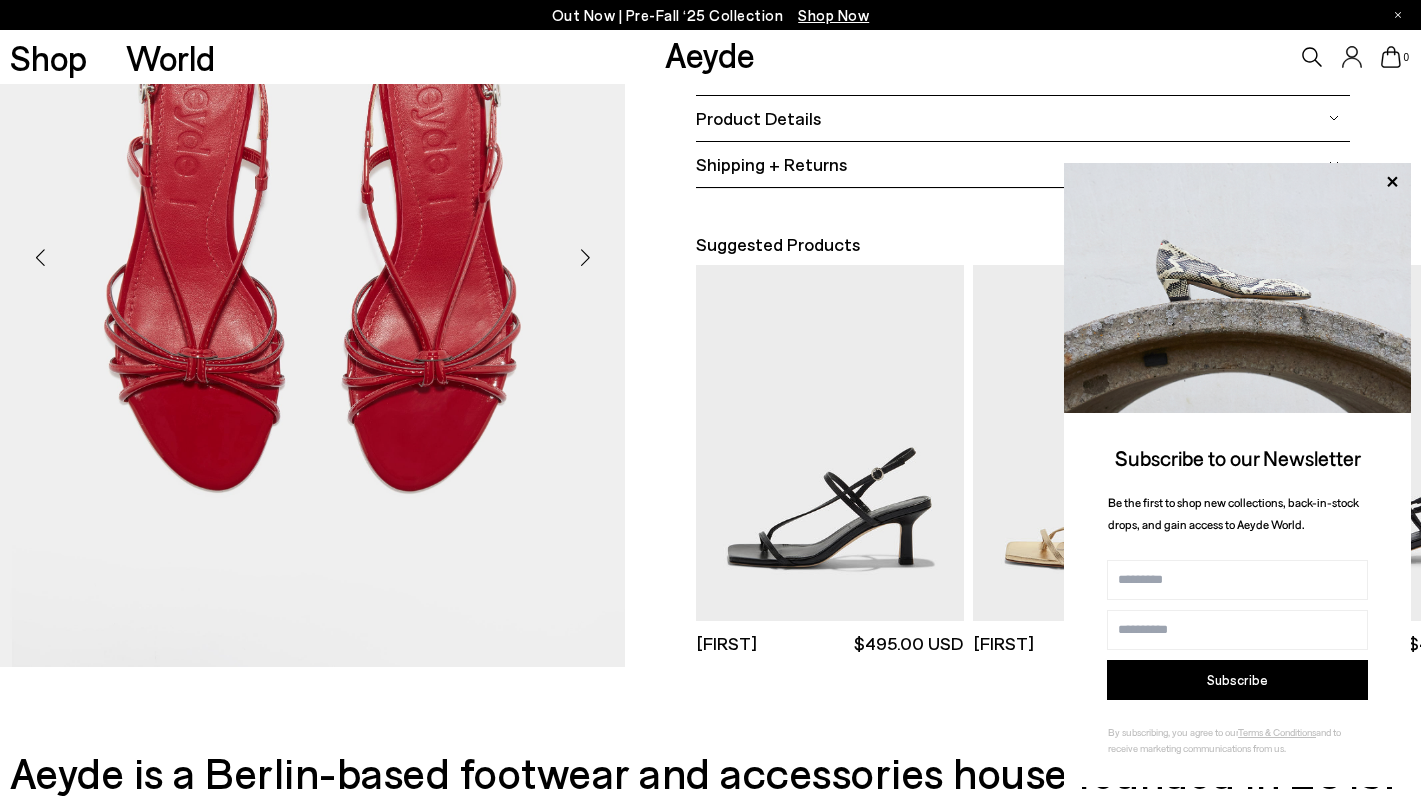 click at bounding box center [585, 258] 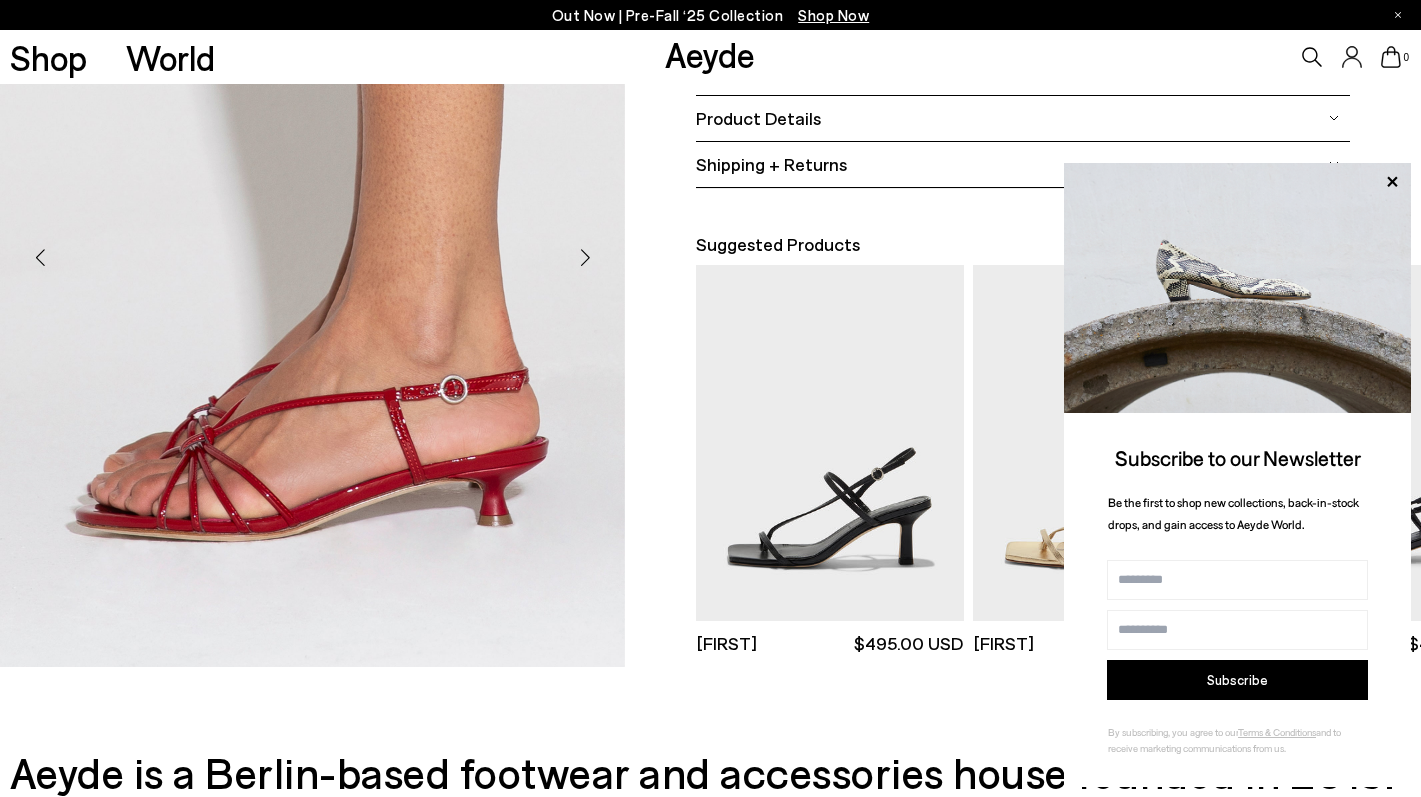 click at bounding box center [585, 258] 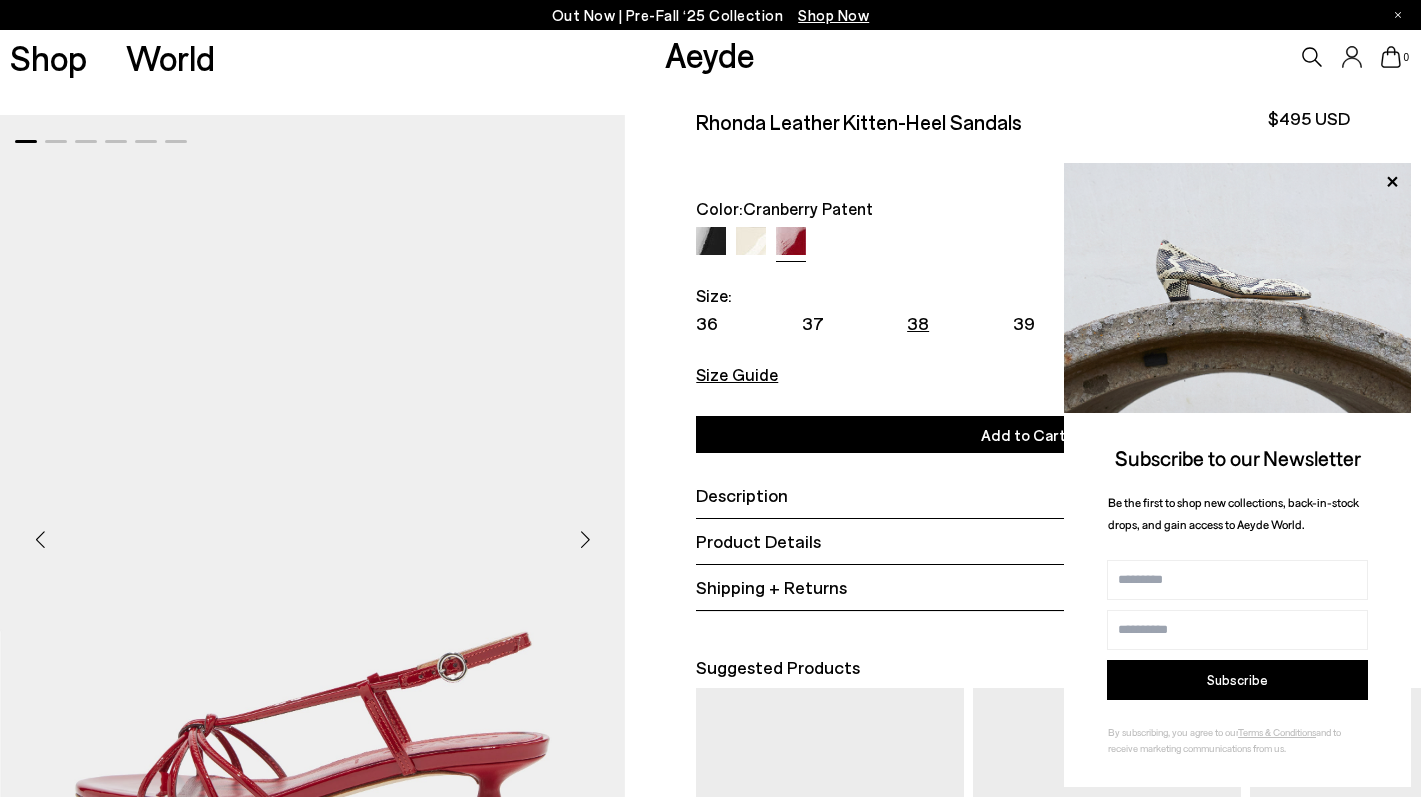 scroll, scrollTop: 0, scrollLeft: 0, axis: both 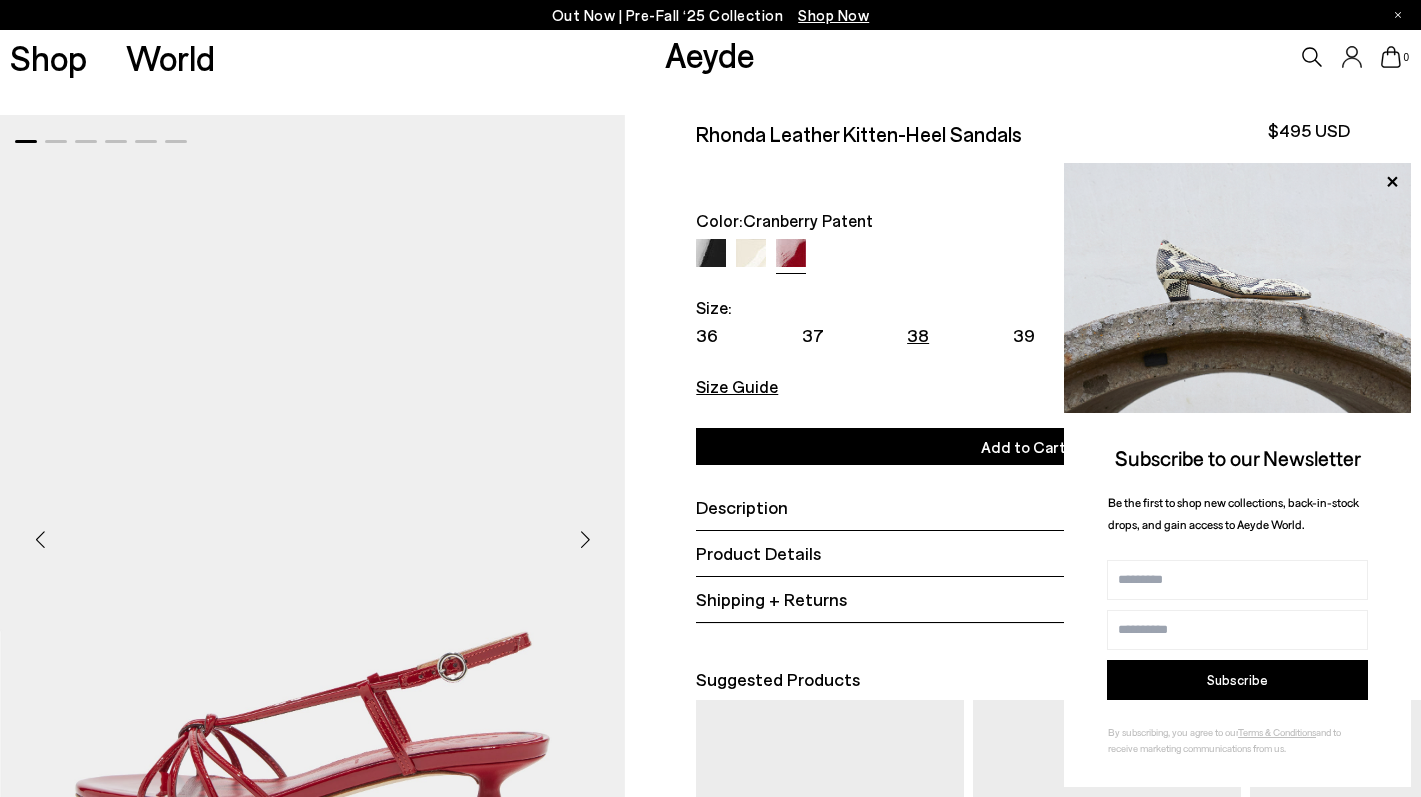 click at bounding box center [711, 254] 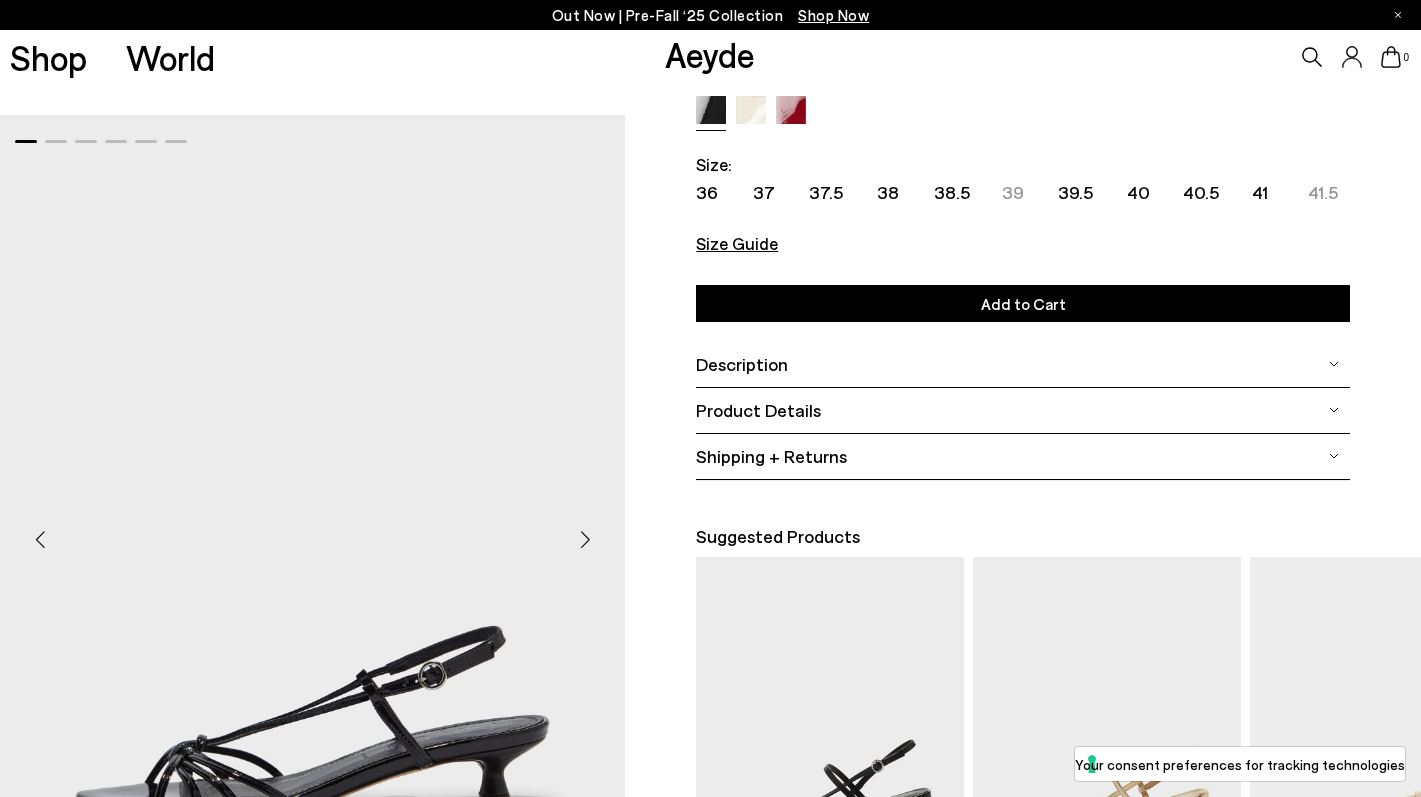 scroll, scrollTop: 145, scrollLeft: 0, axis: vertical 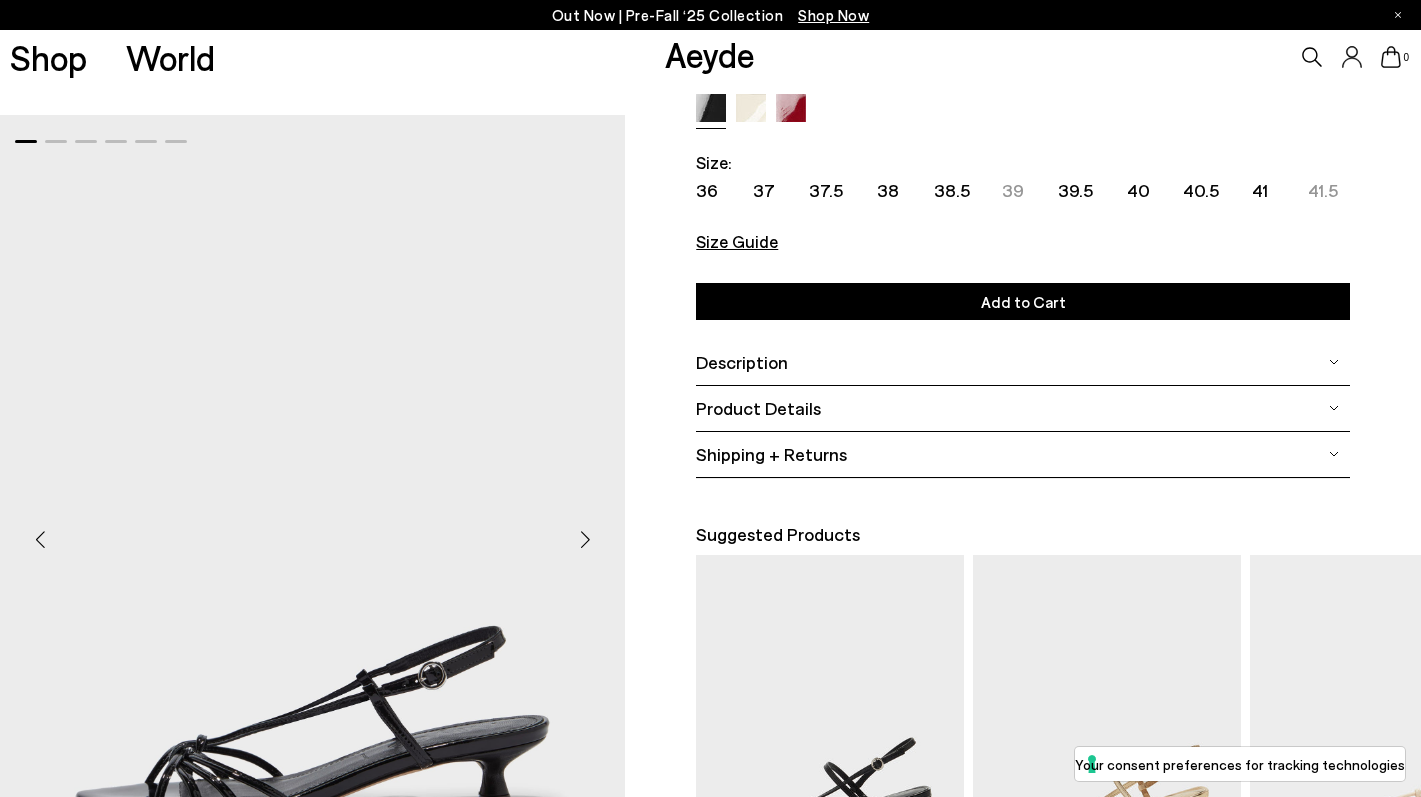 click at bounding box center (585, 540) 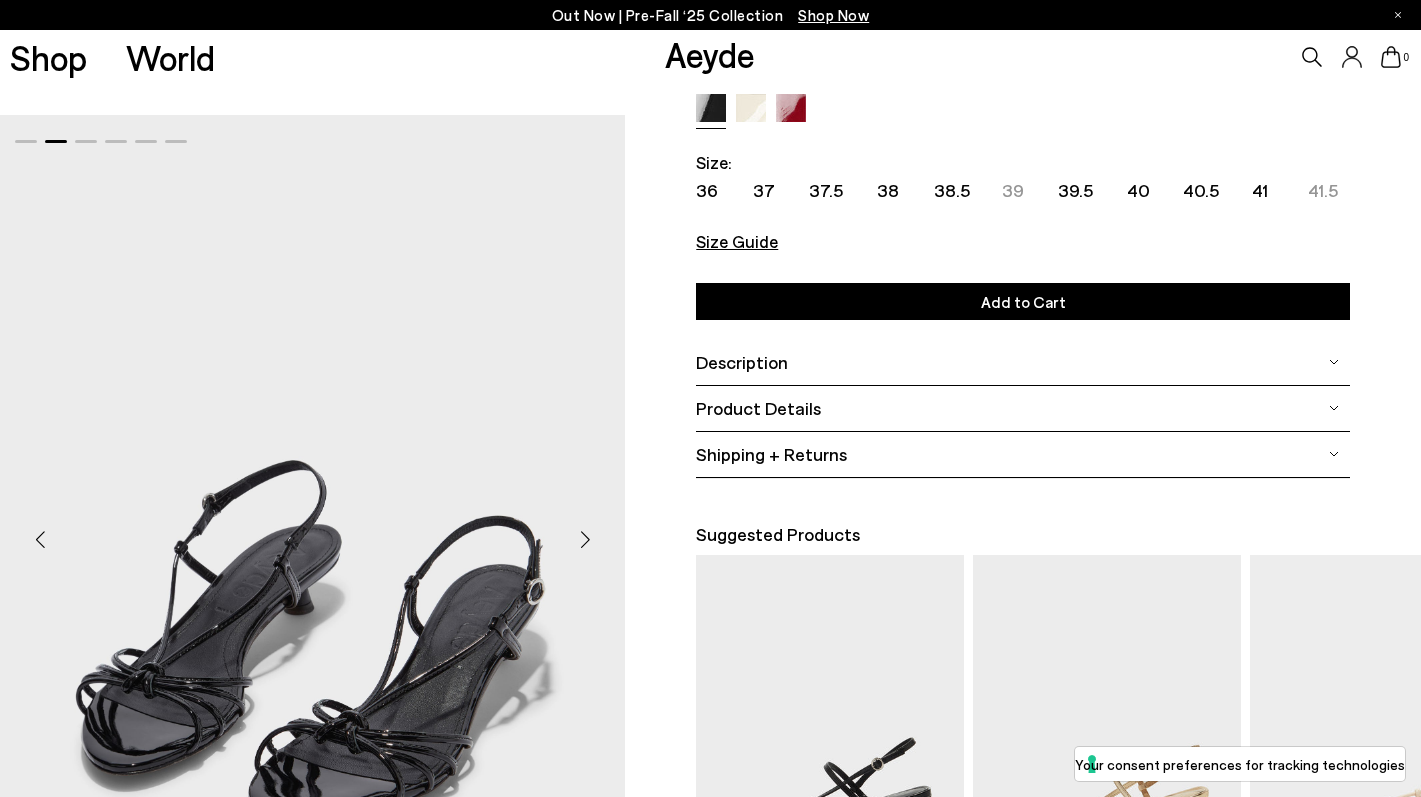 click at bounding box center (585, 540) 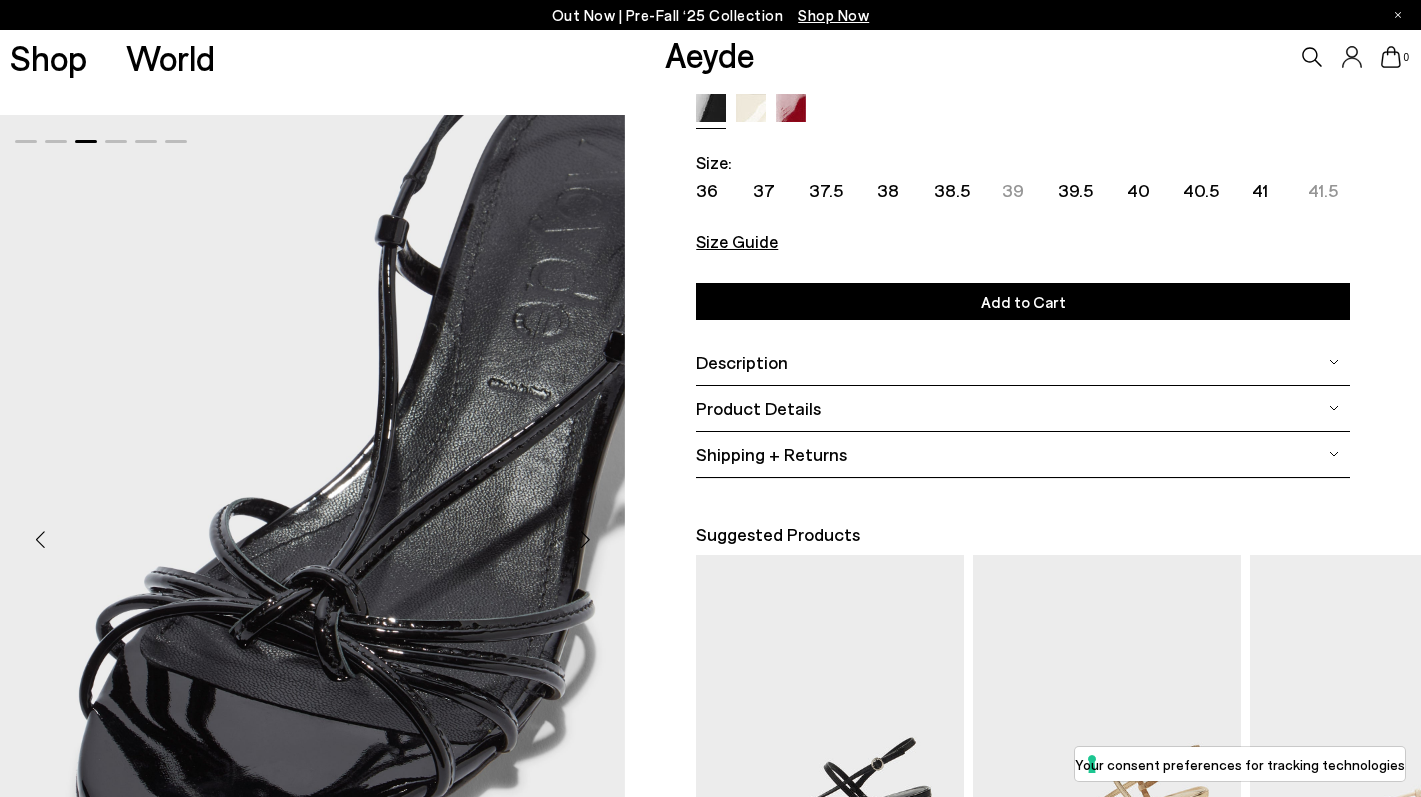 click at bounding box center (585, 540) 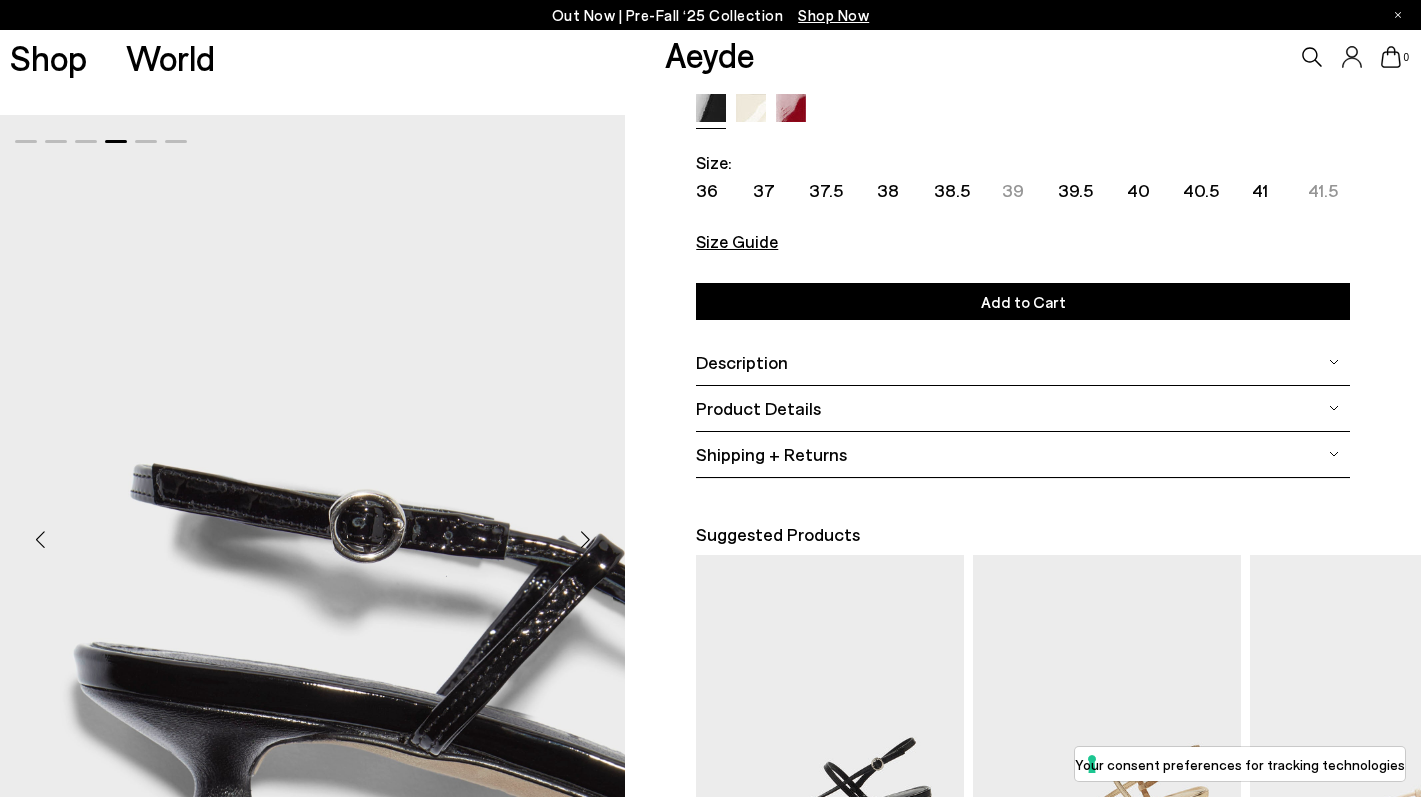 click at bounding box center (585, 540) 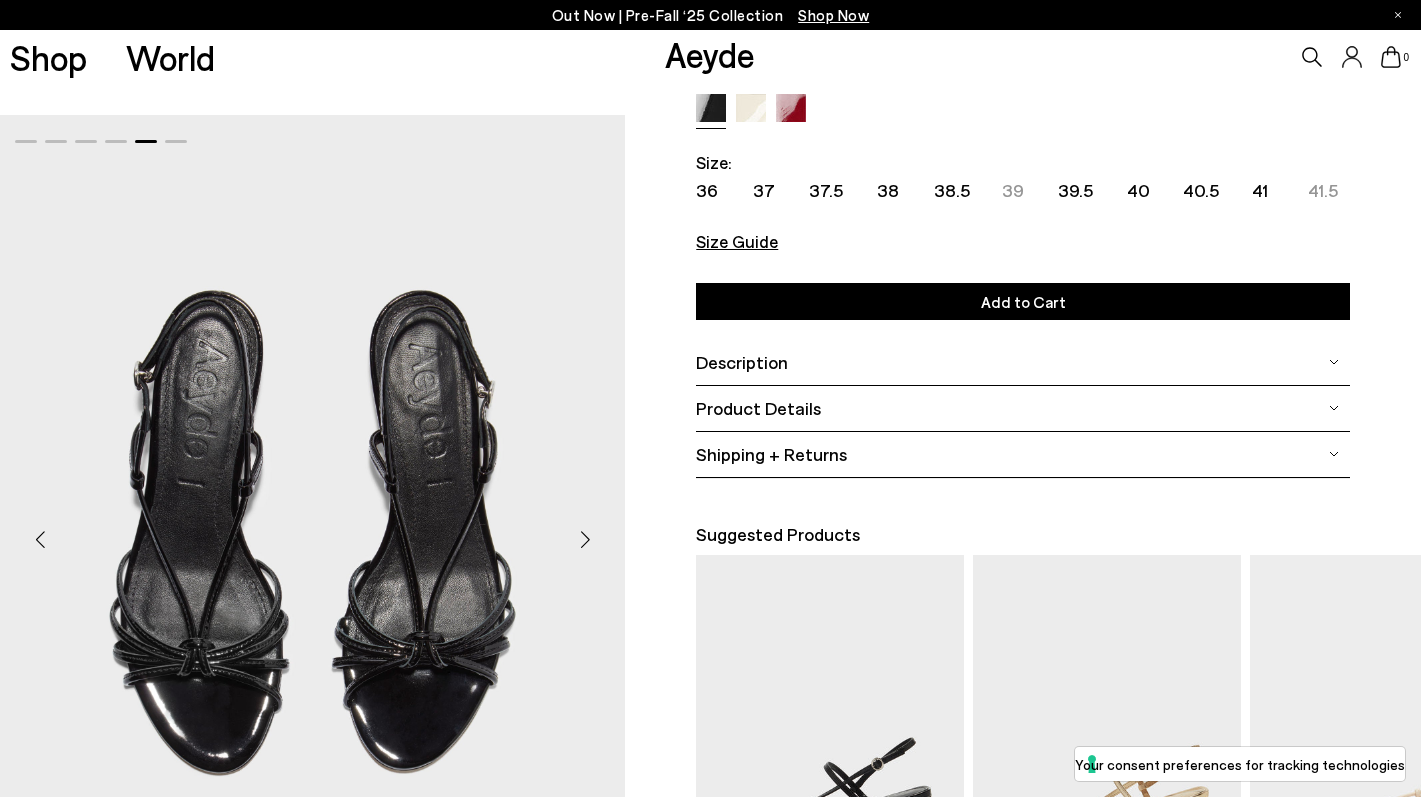 click at bounding box center (585, 540) 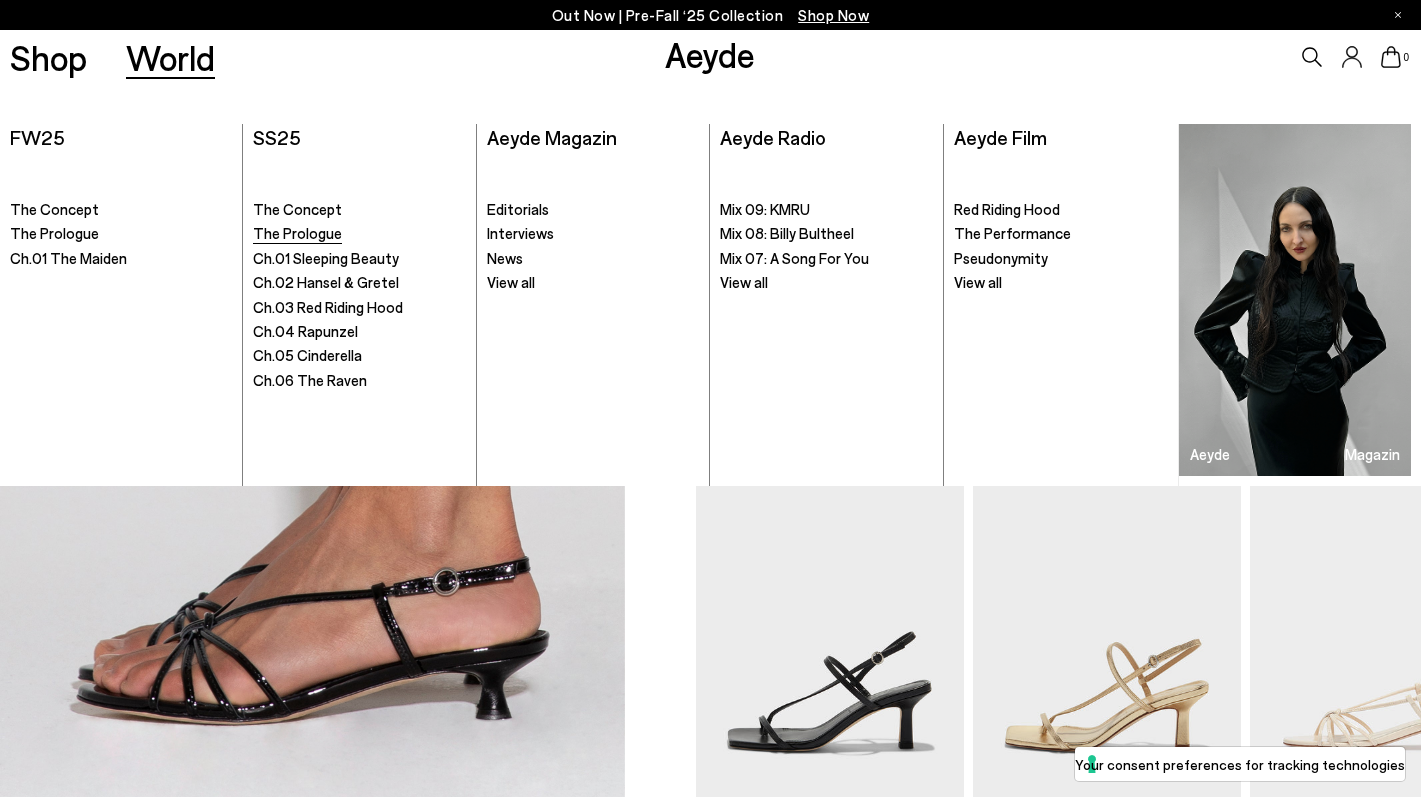 scroll, scrollTop: 0, scrollLeft: 0, axis: both 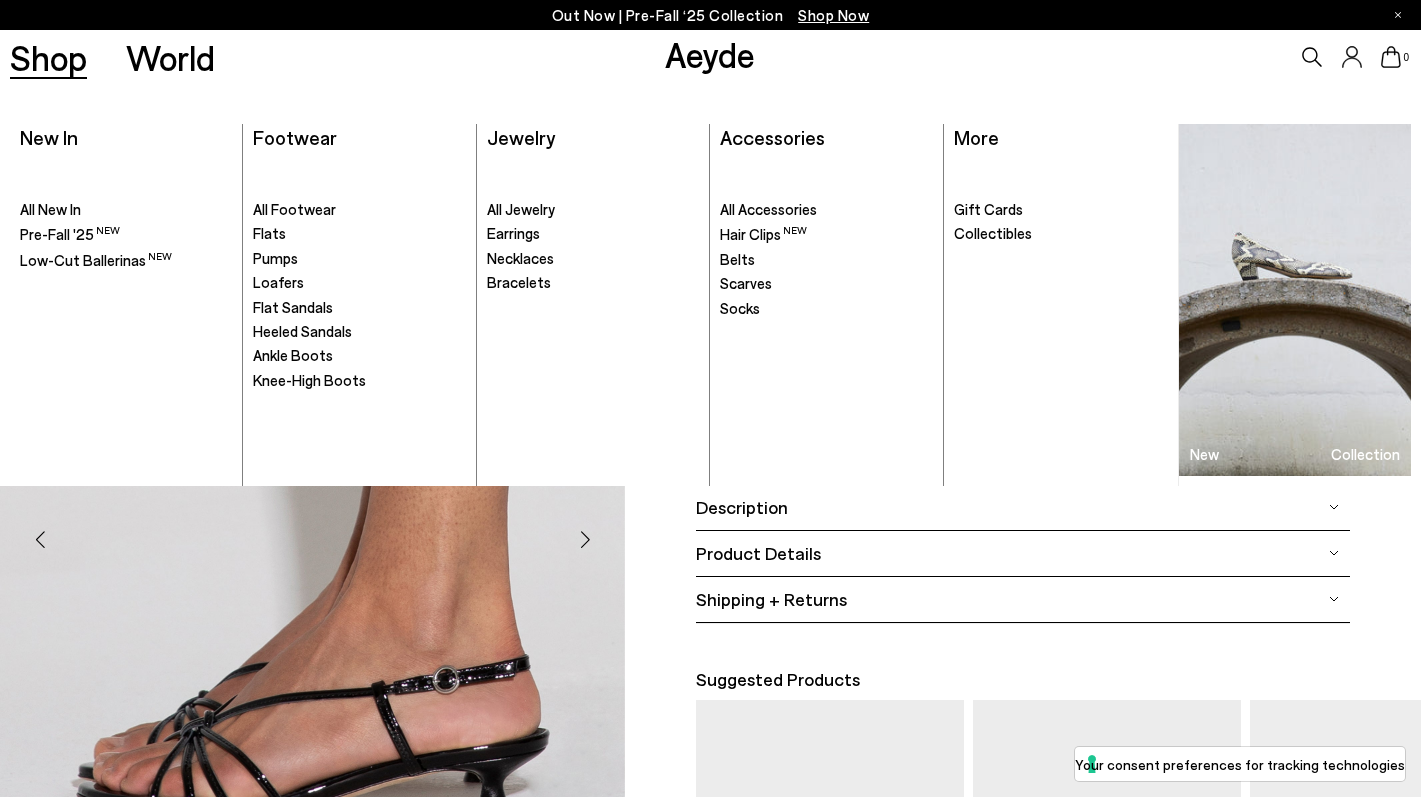 click on "Shop" at bounding box center [48, 57] 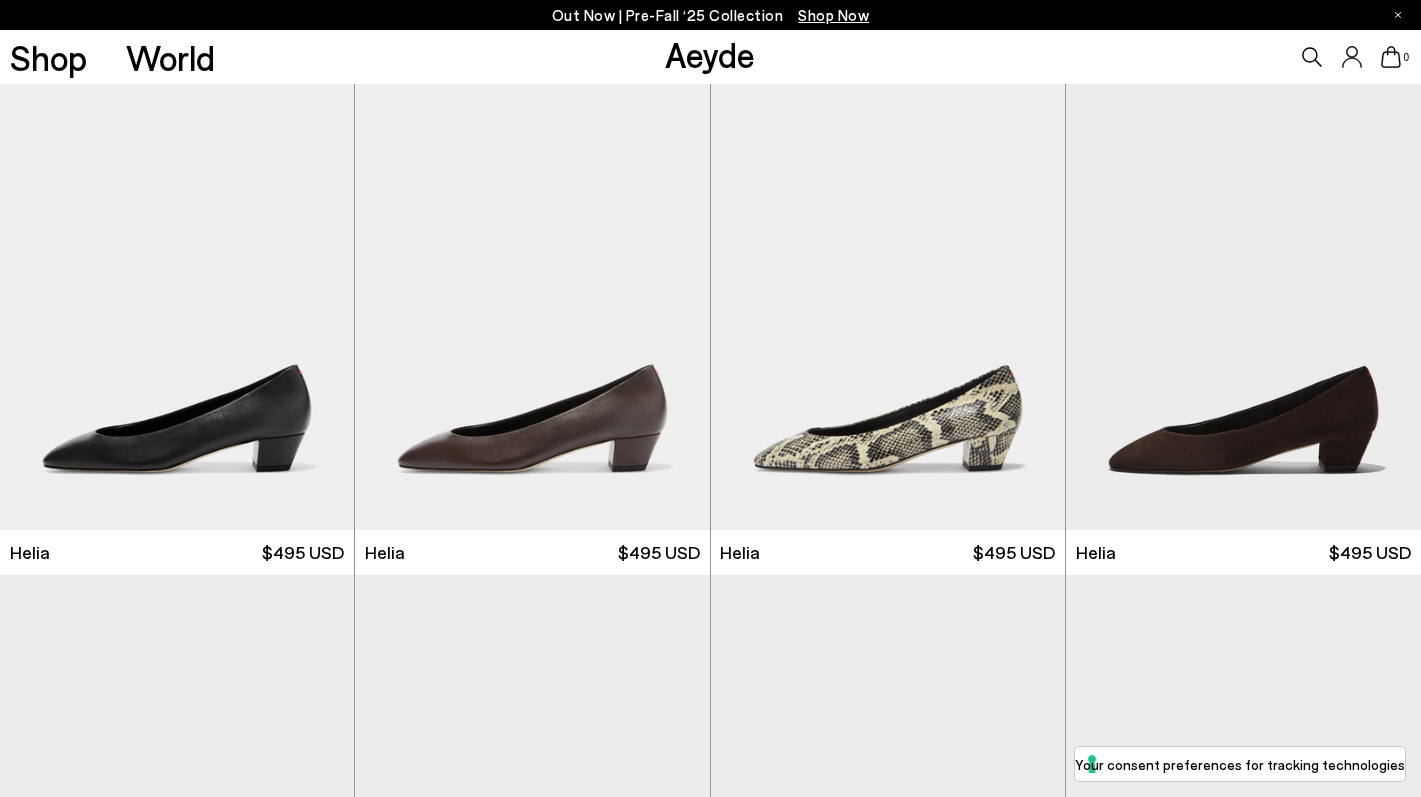 scroll, scrollTop: 0, scrollLeft: 0, axis: both 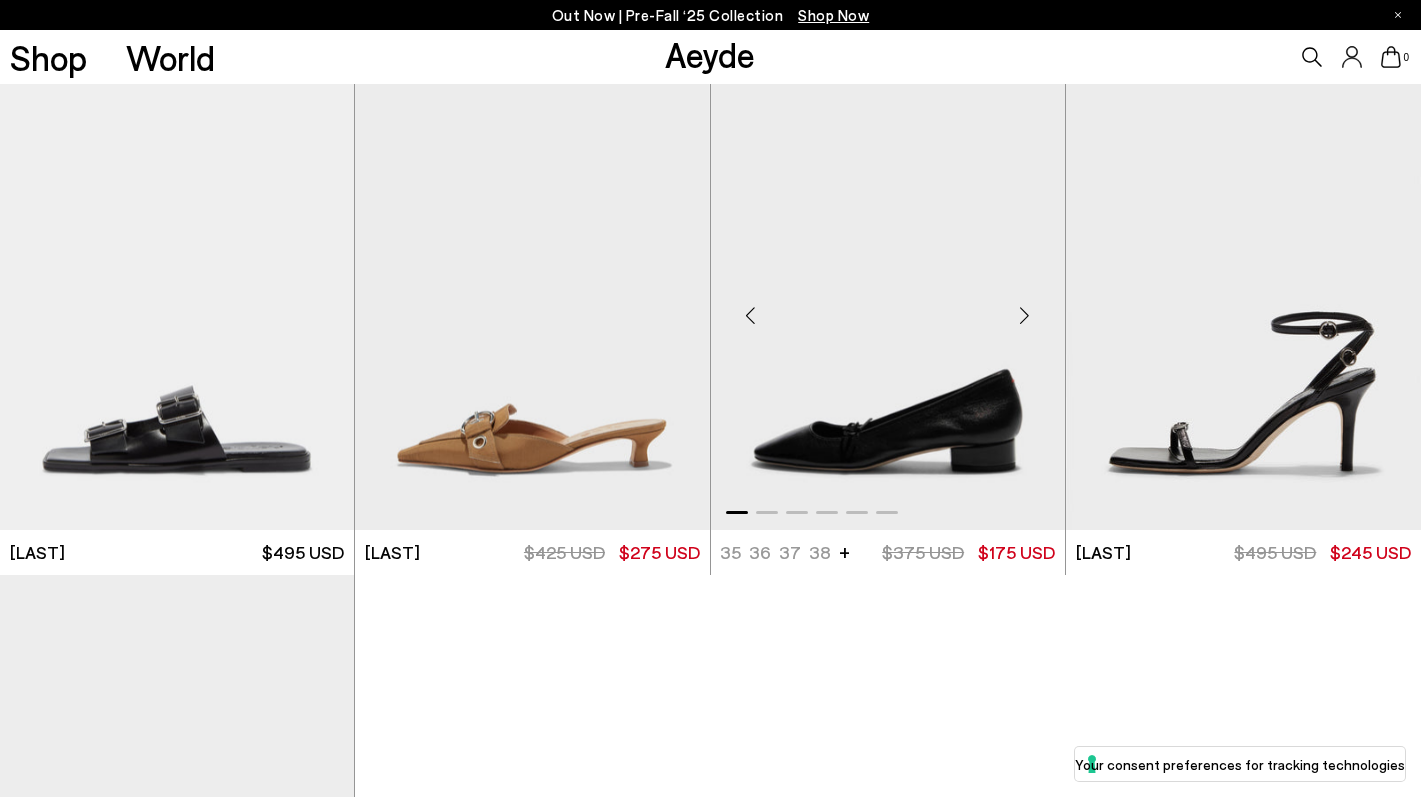 click at bounding box center [888, 306] 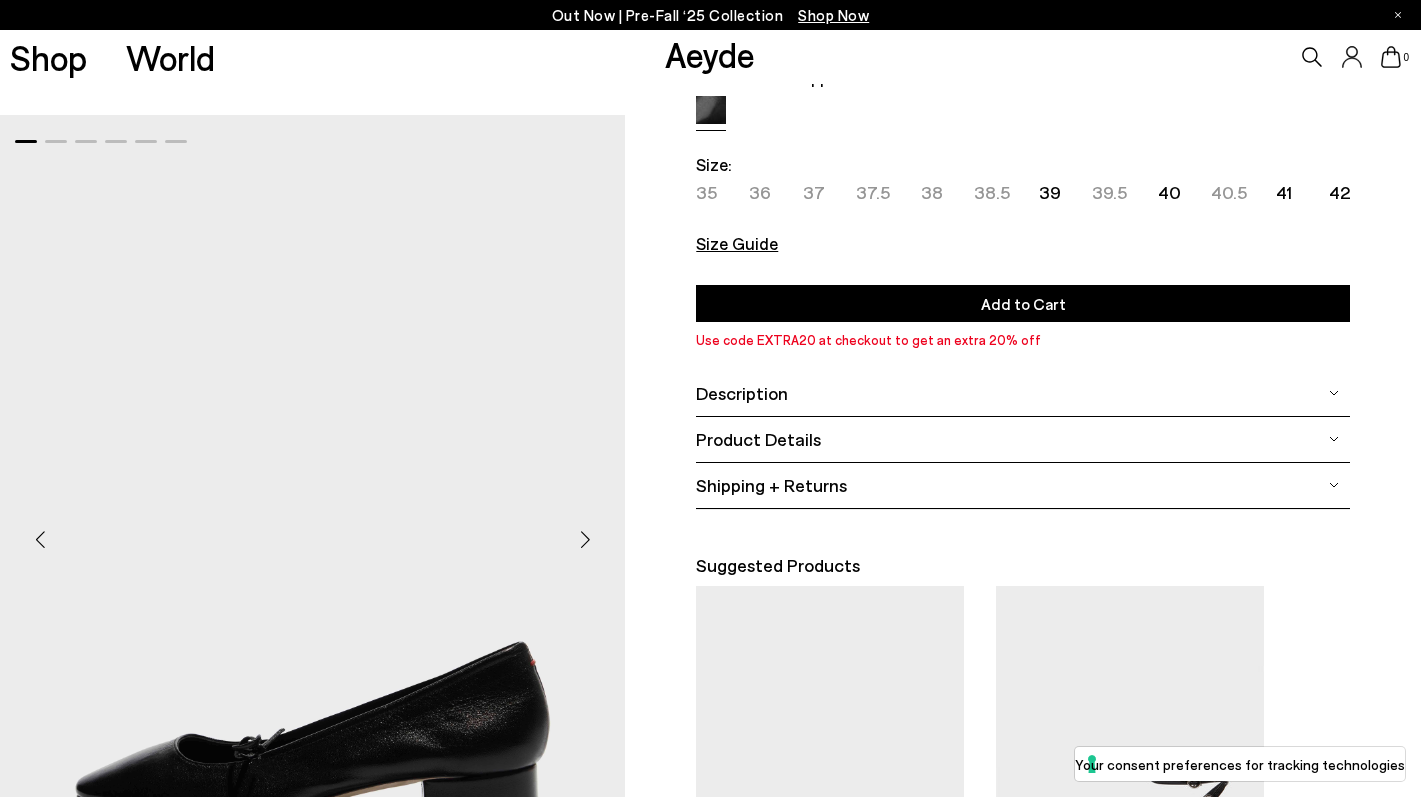 scroll, scrollTop: 0, scrollLeft: 0, axis: both 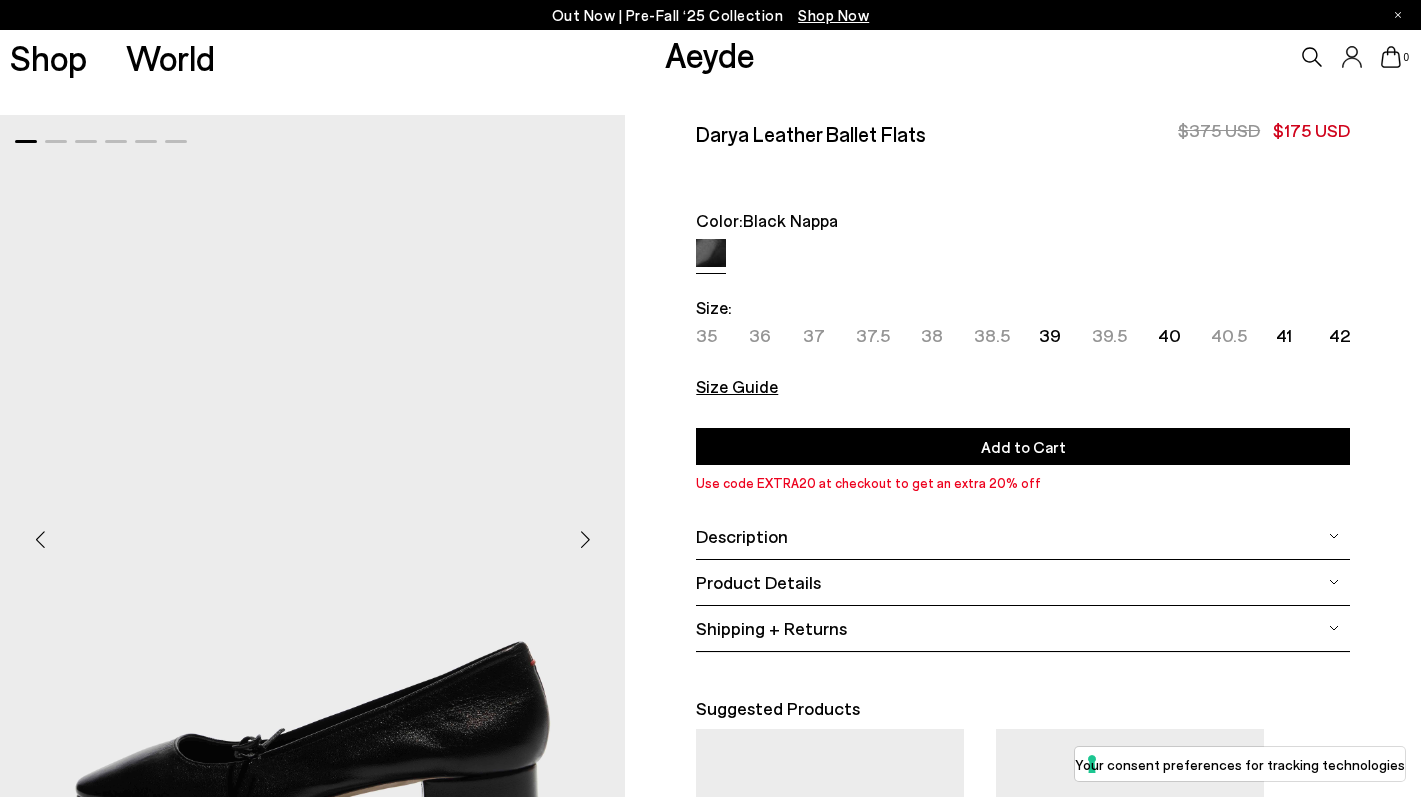 click on "Shipping + Returns" at bounding box center (1023, 628) 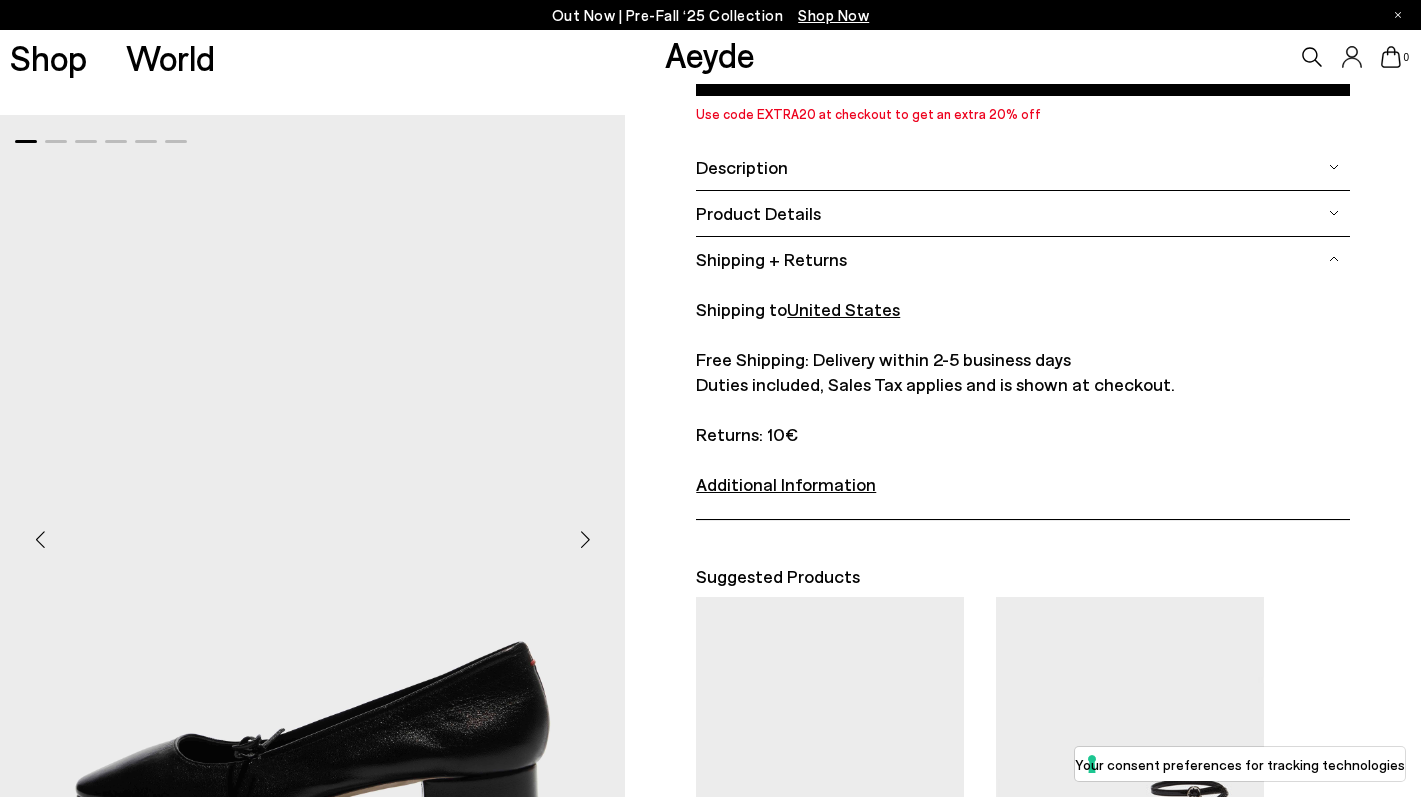 scroll, scrollTop: 371, scrollLeft: 0, axis: vertical 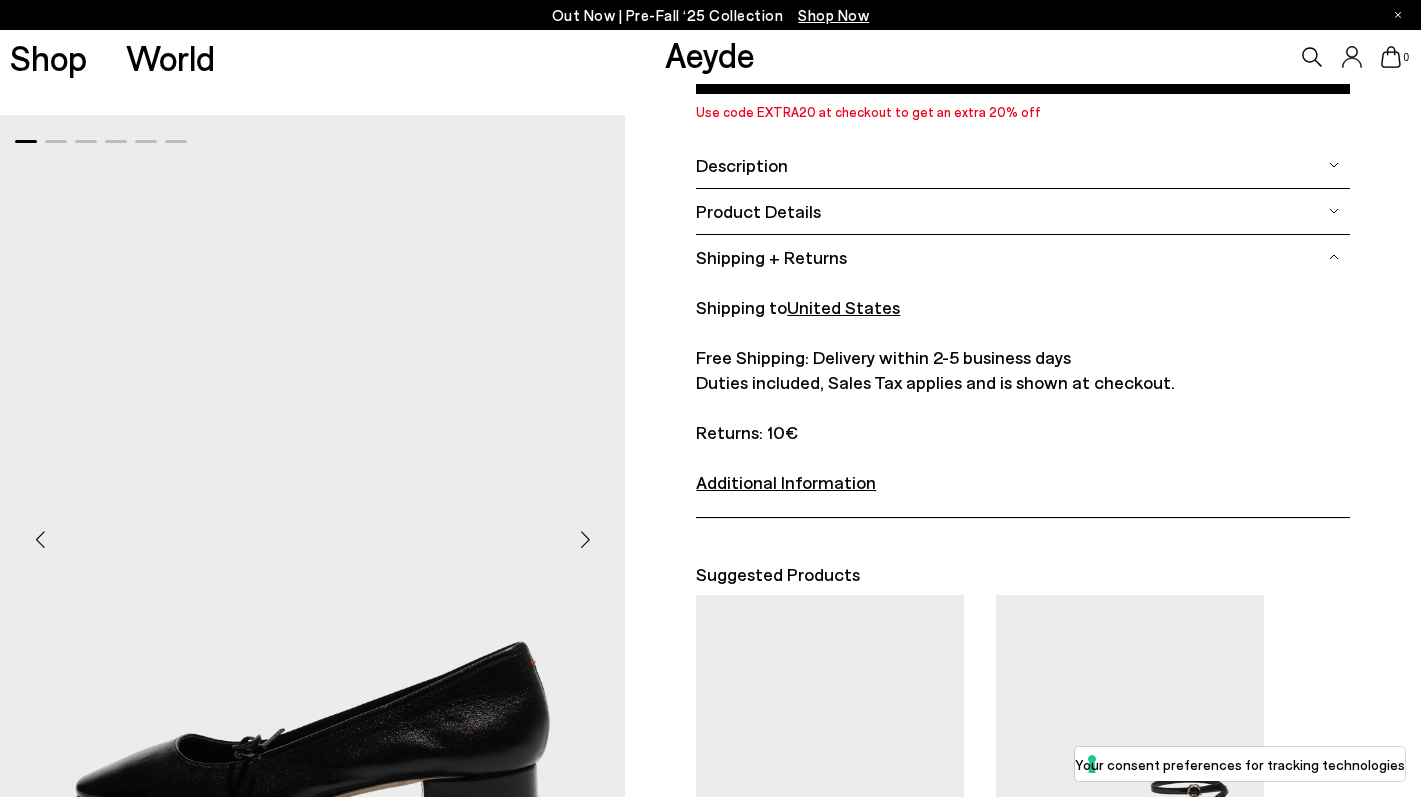 click on "Additional Information" at bounding box center (786, 482) 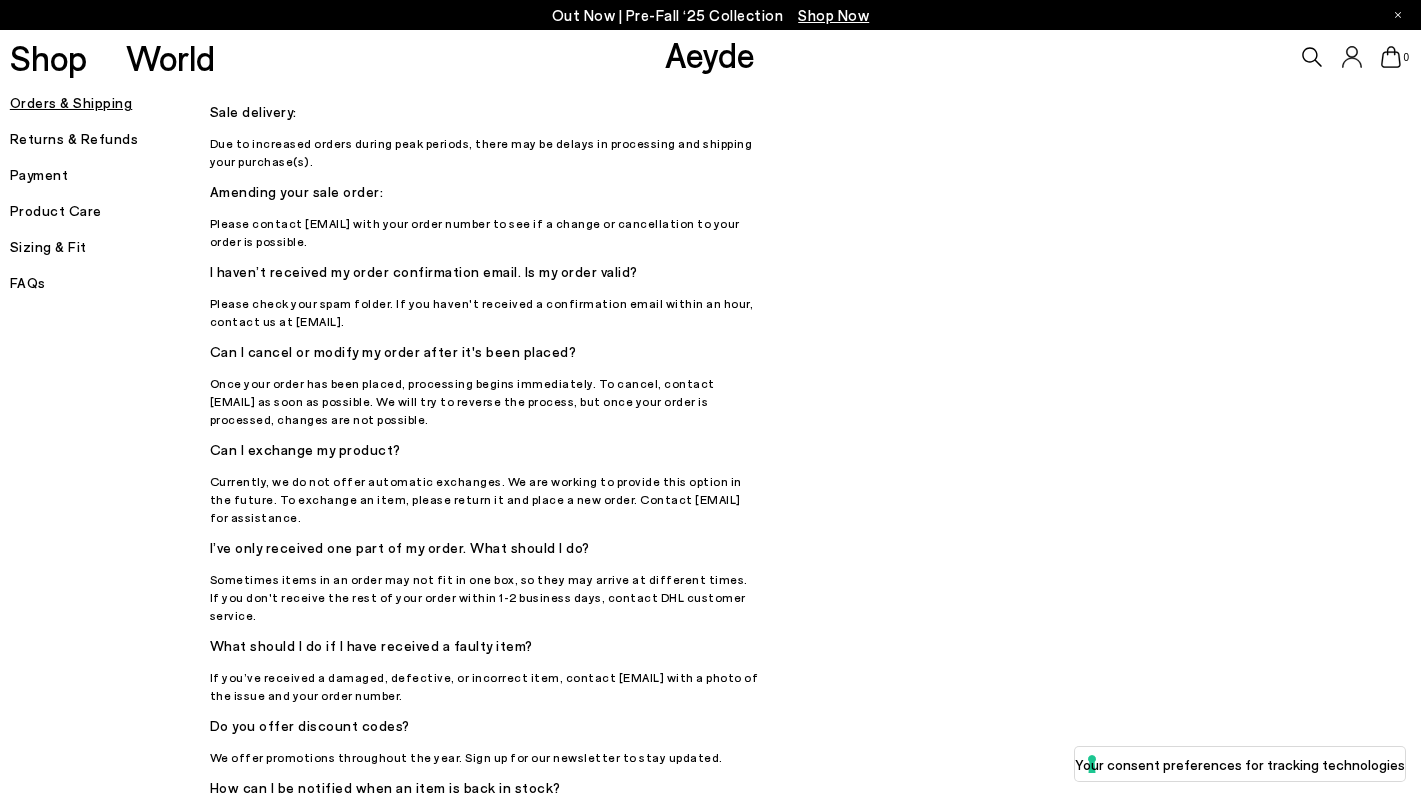 scroll, scrollTop: 0, scrollLeft: 0, axis: both 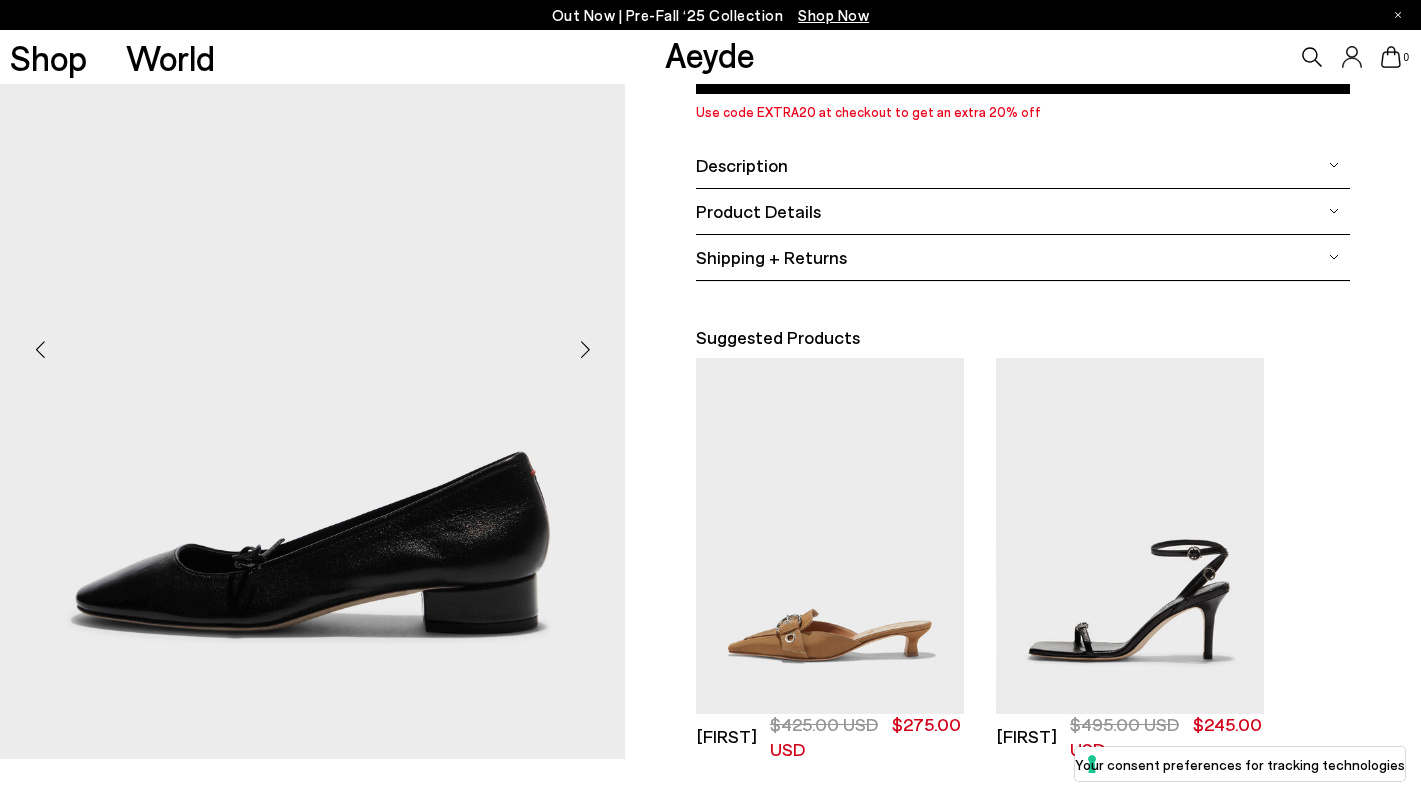 click at bounding box center [1334, 257] 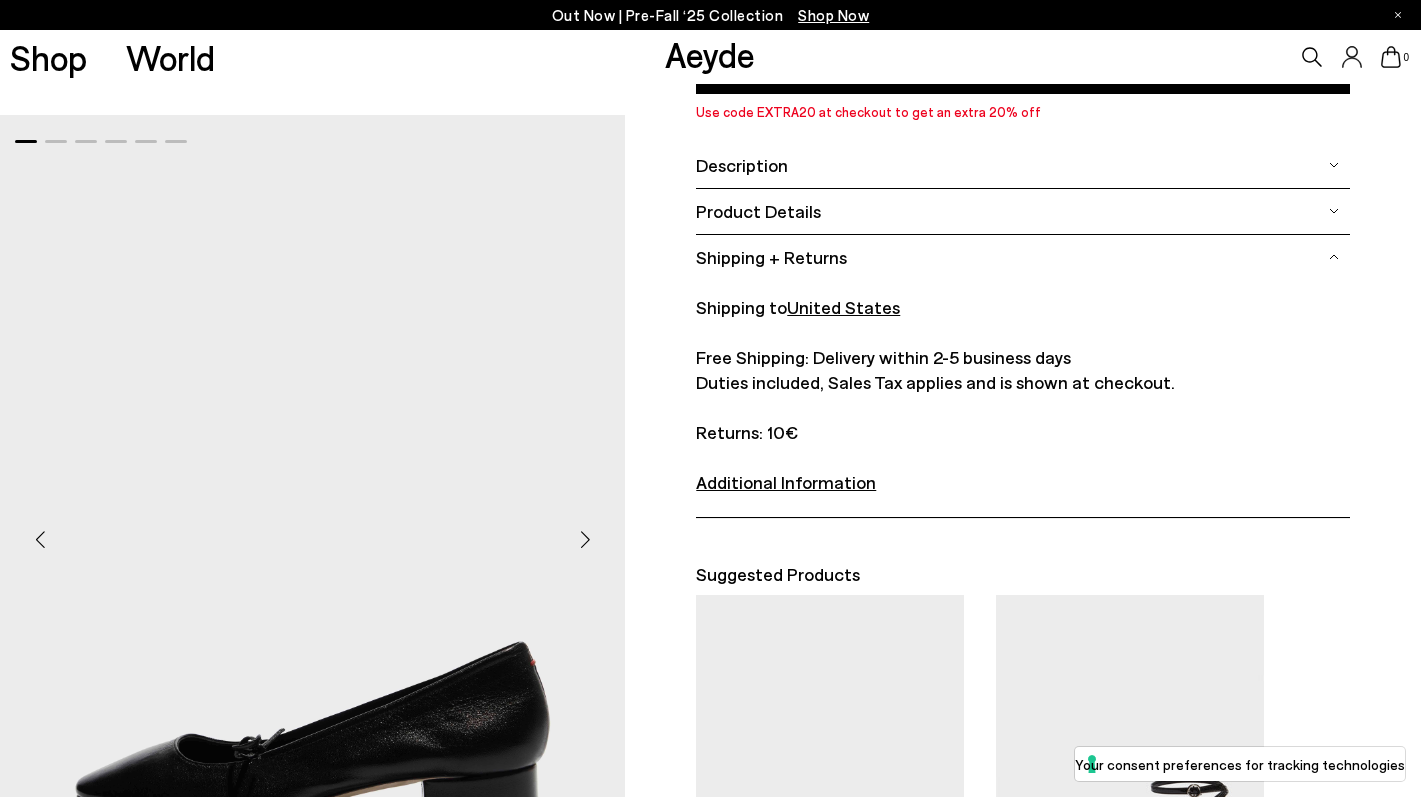 click on "Additional Information" at bounding box center (786, 482) 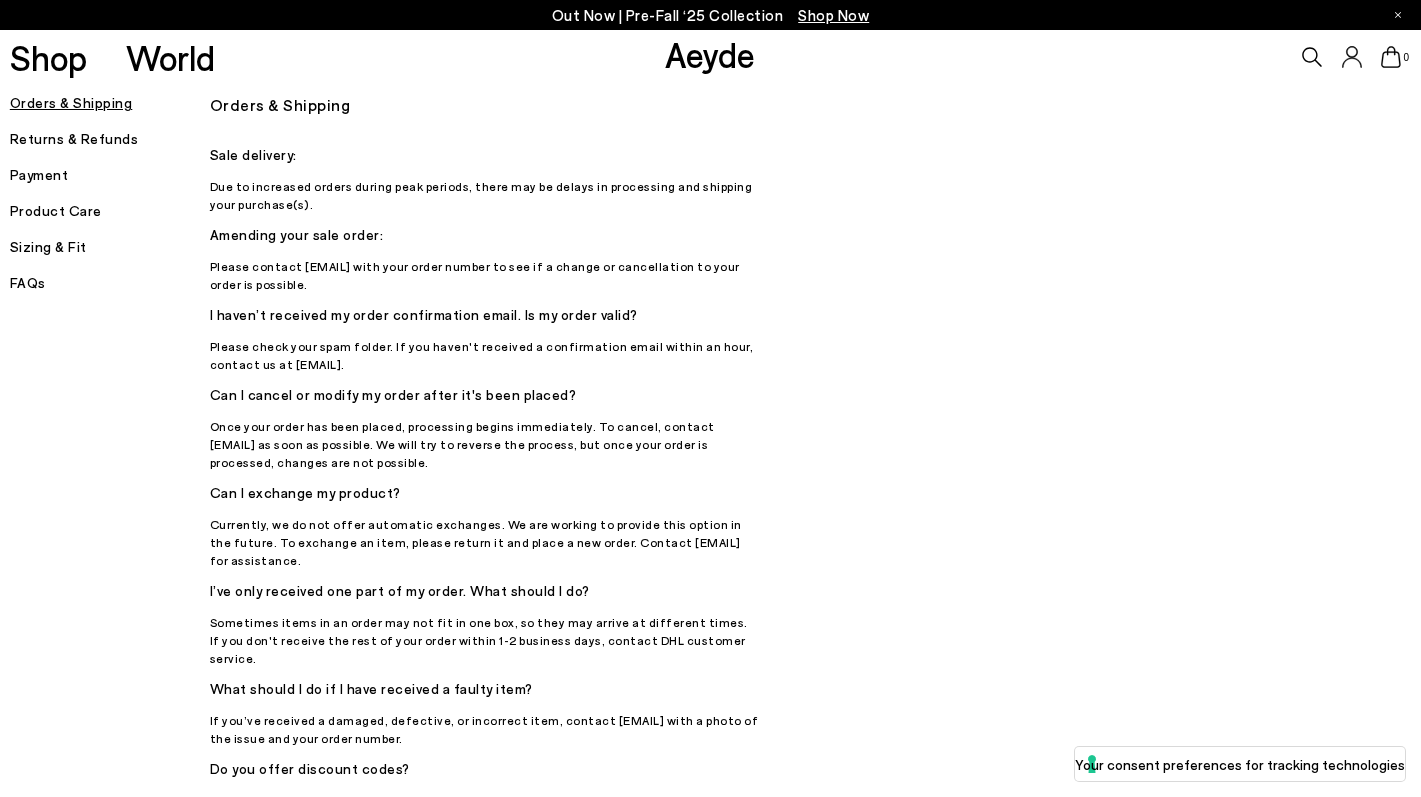 scroll, scrollTop: 0, scrollLeft: 0, axis: both 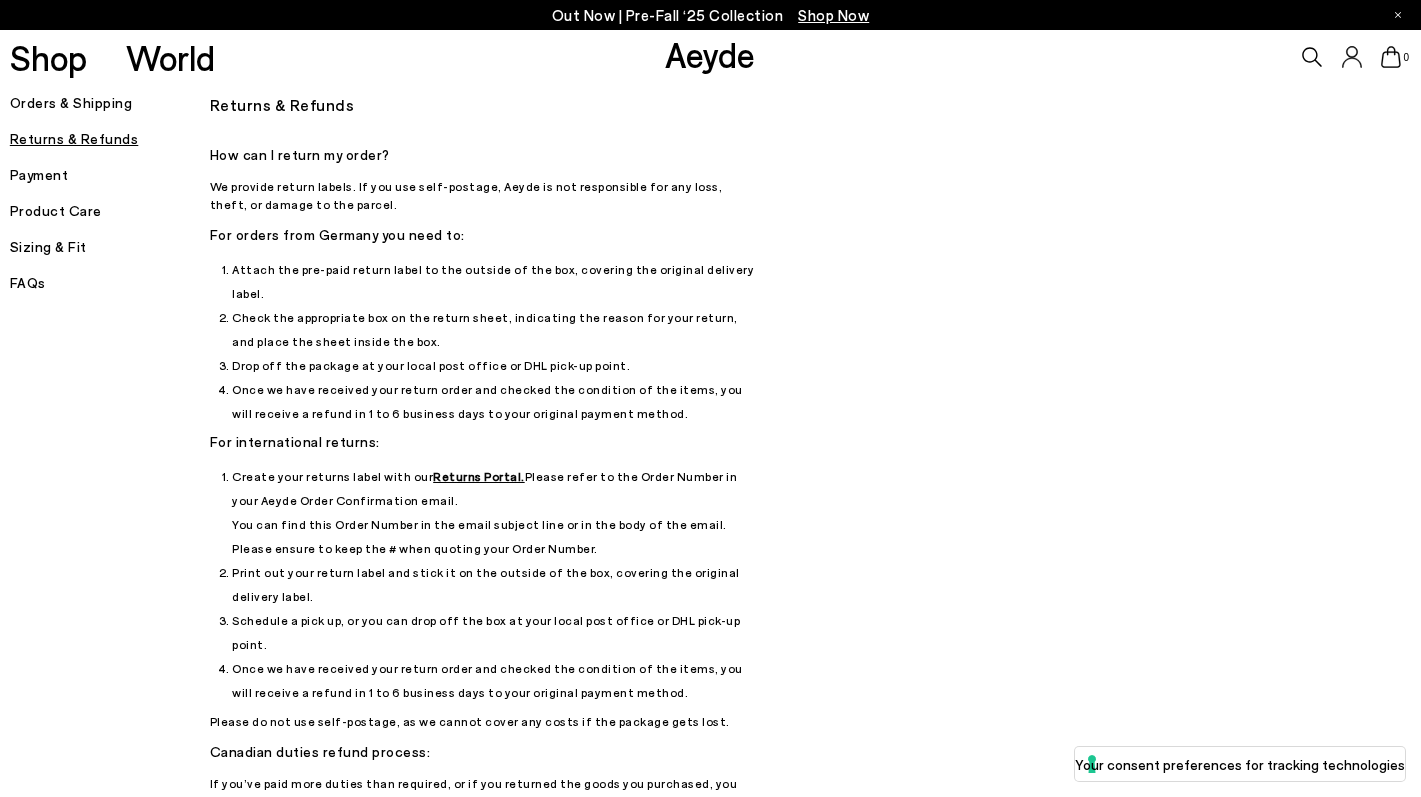 click on "Returns & Refunds" at bounding box center (720, 105) 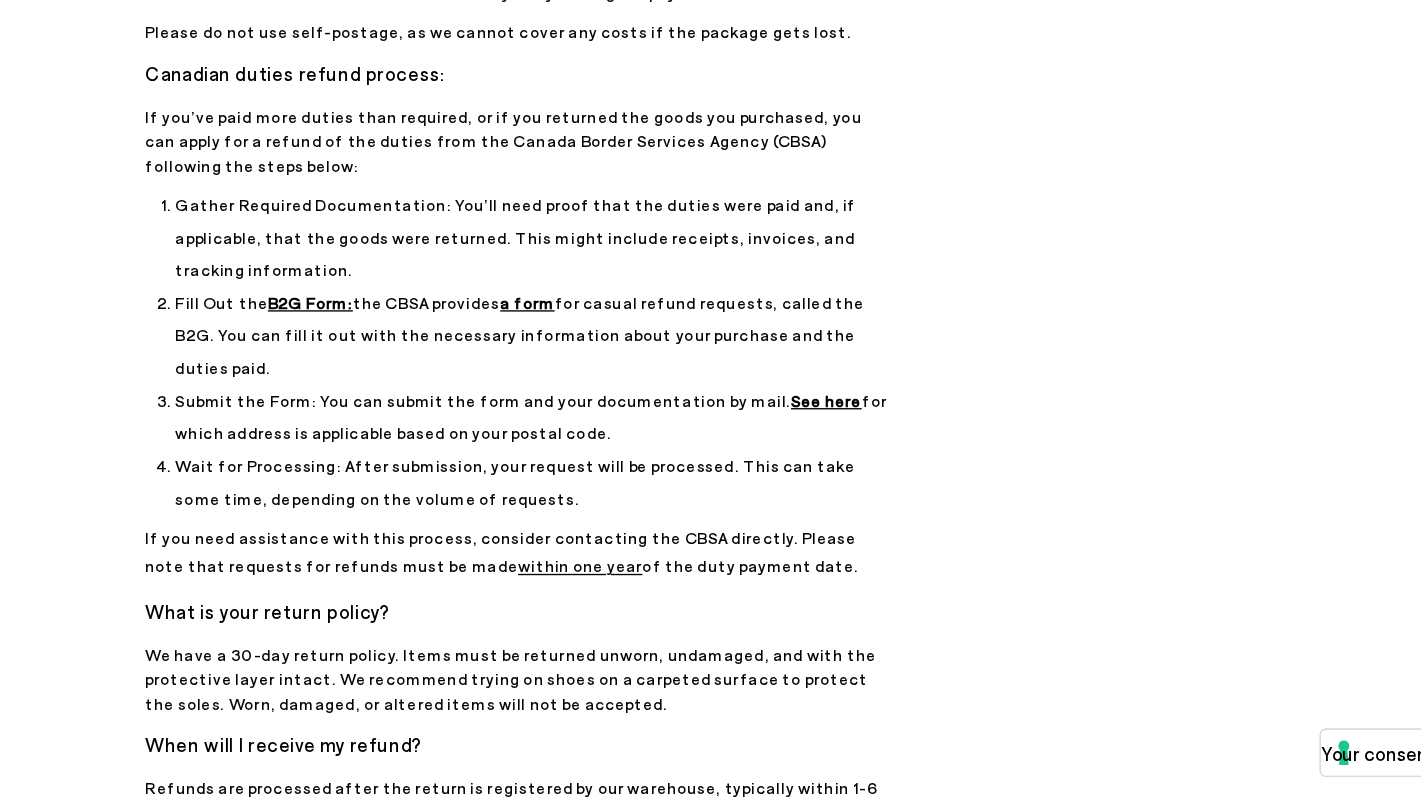 scroll, scrollTop: 489, scrollLeft: 0, axis: vertical 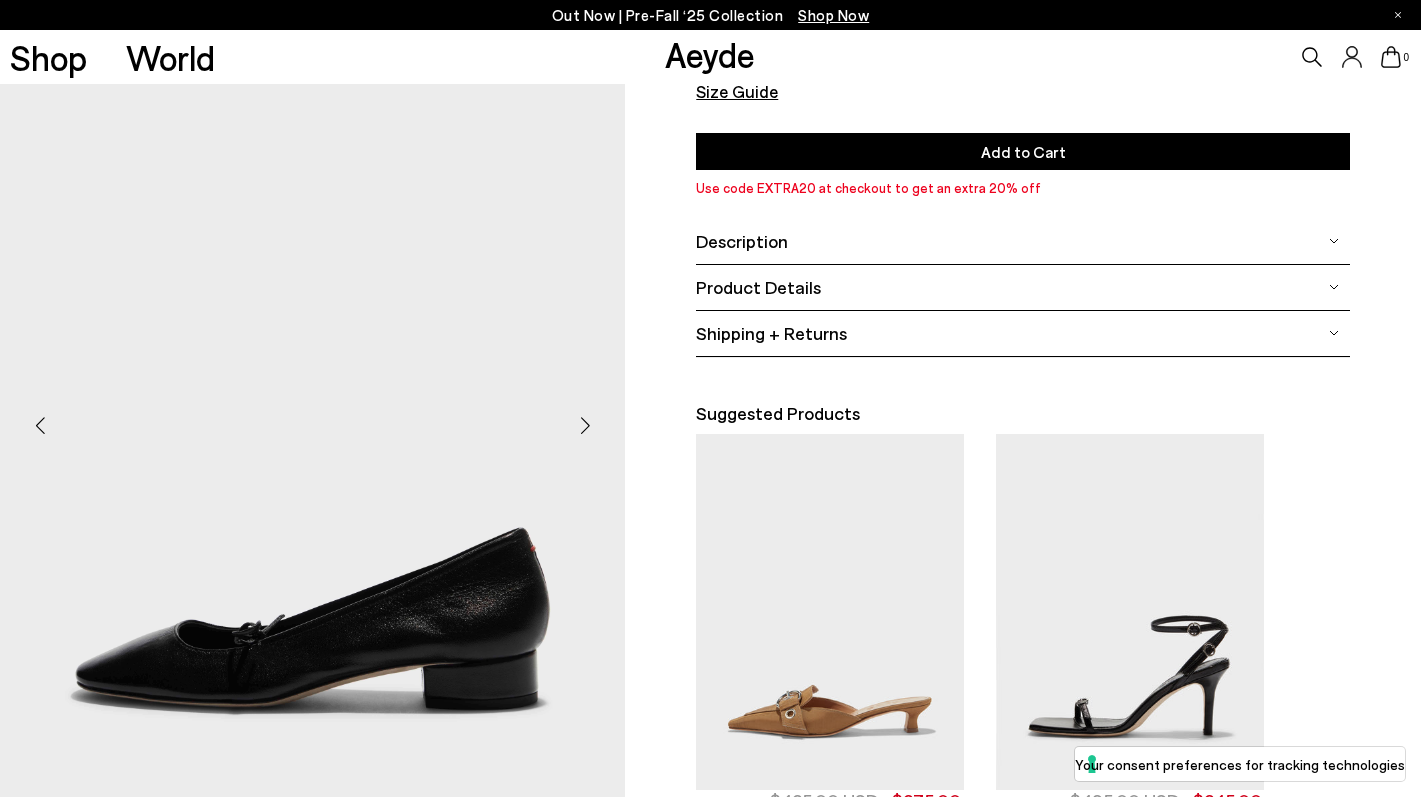 click at bounding box center (585, 426) 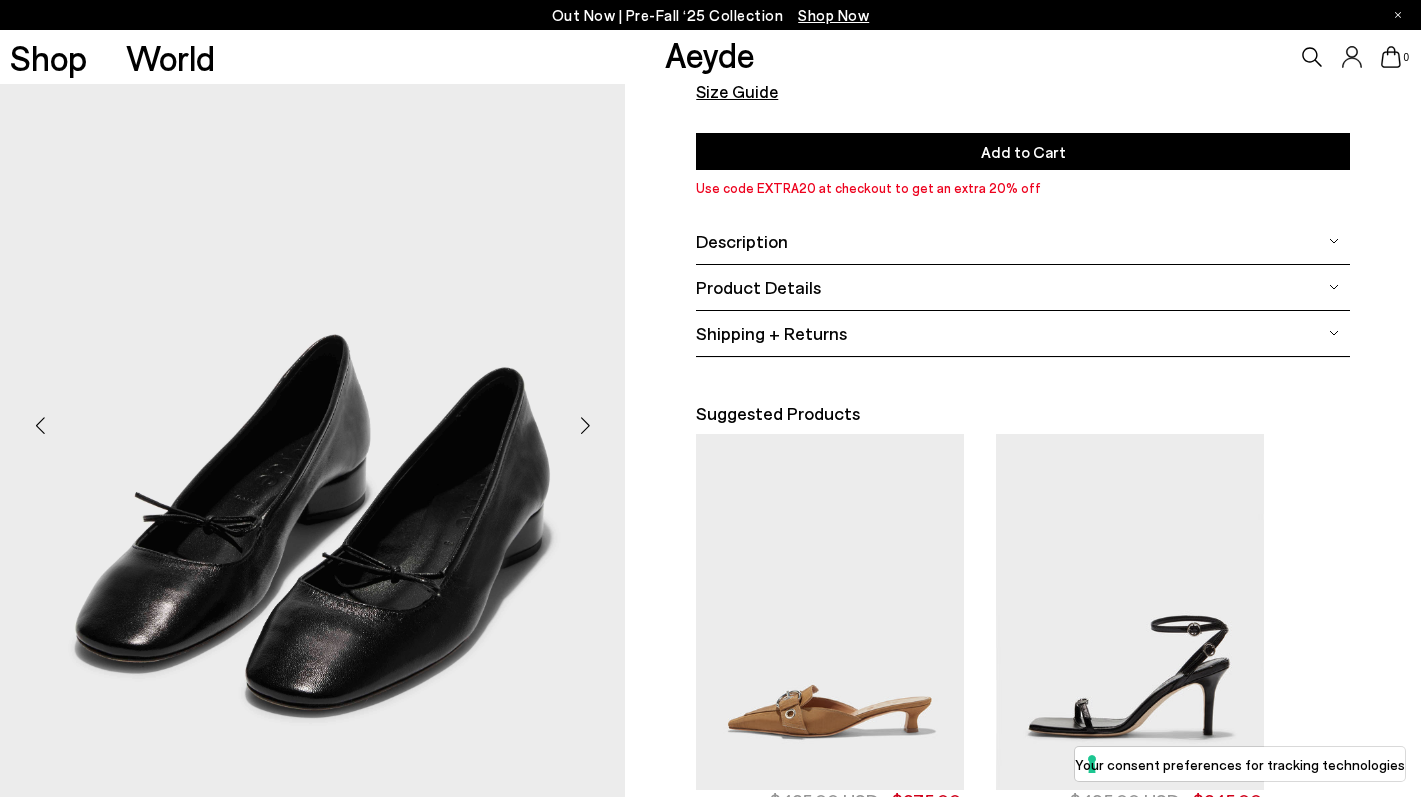 click at bounding box center (585, 426) 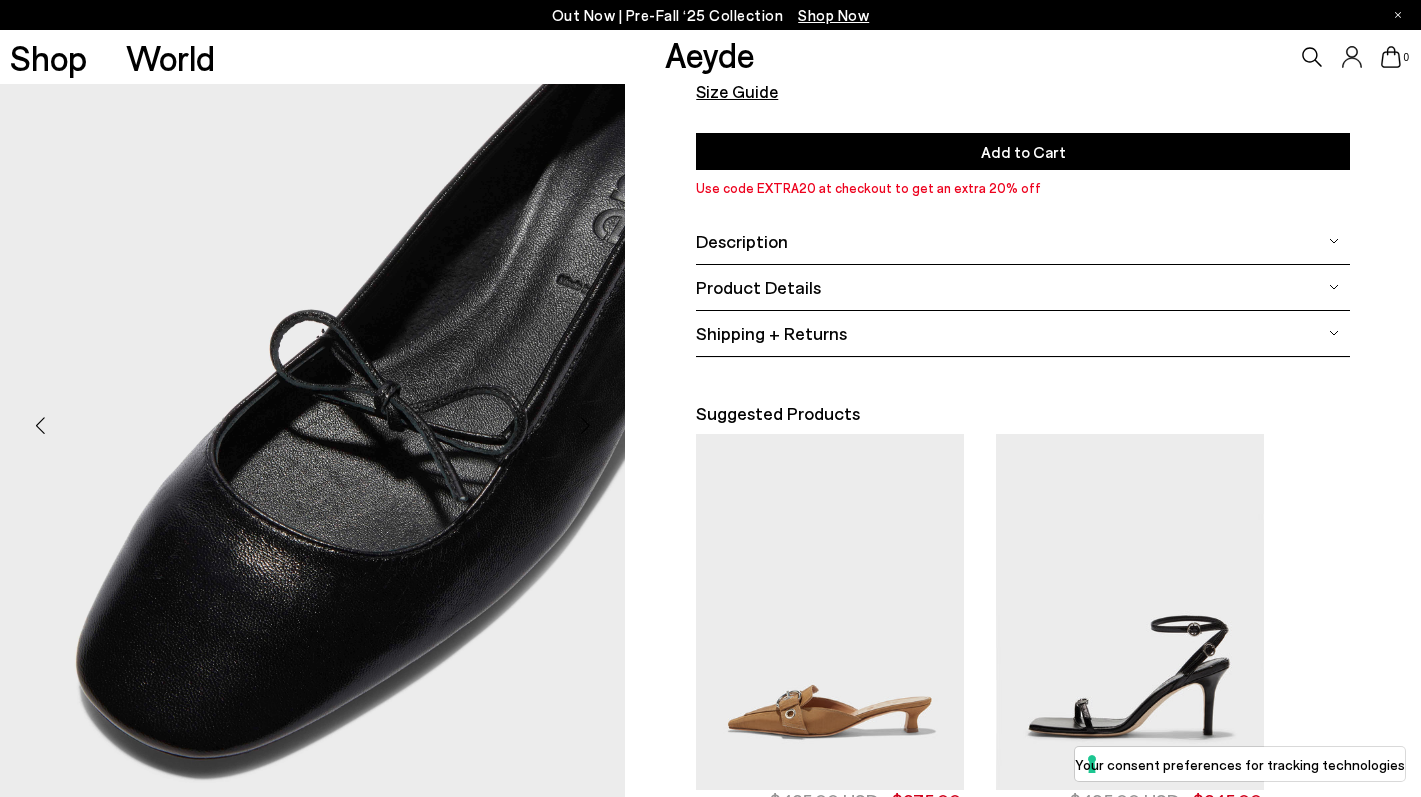 click at bounding box center (585, 426) 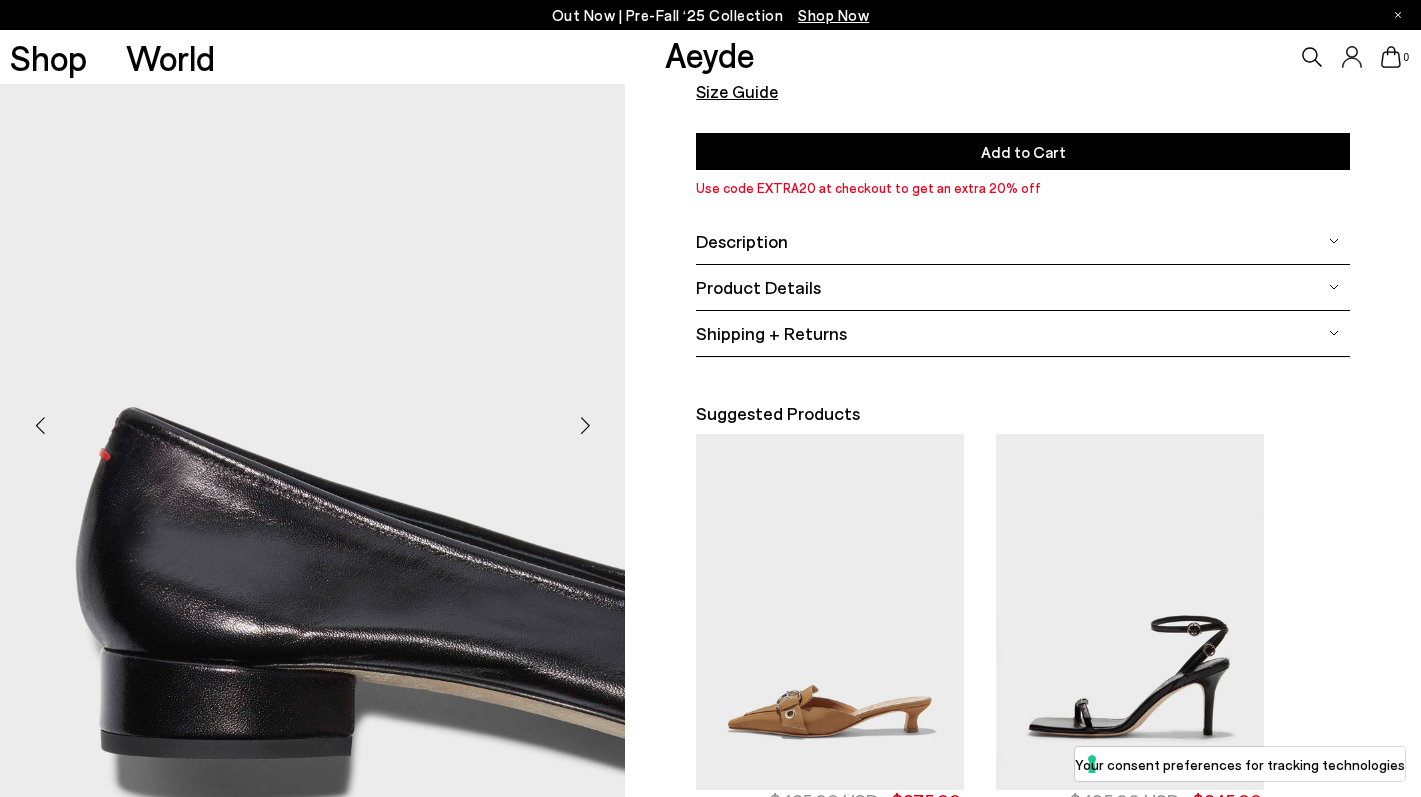 click at bounding box center [585, 426] 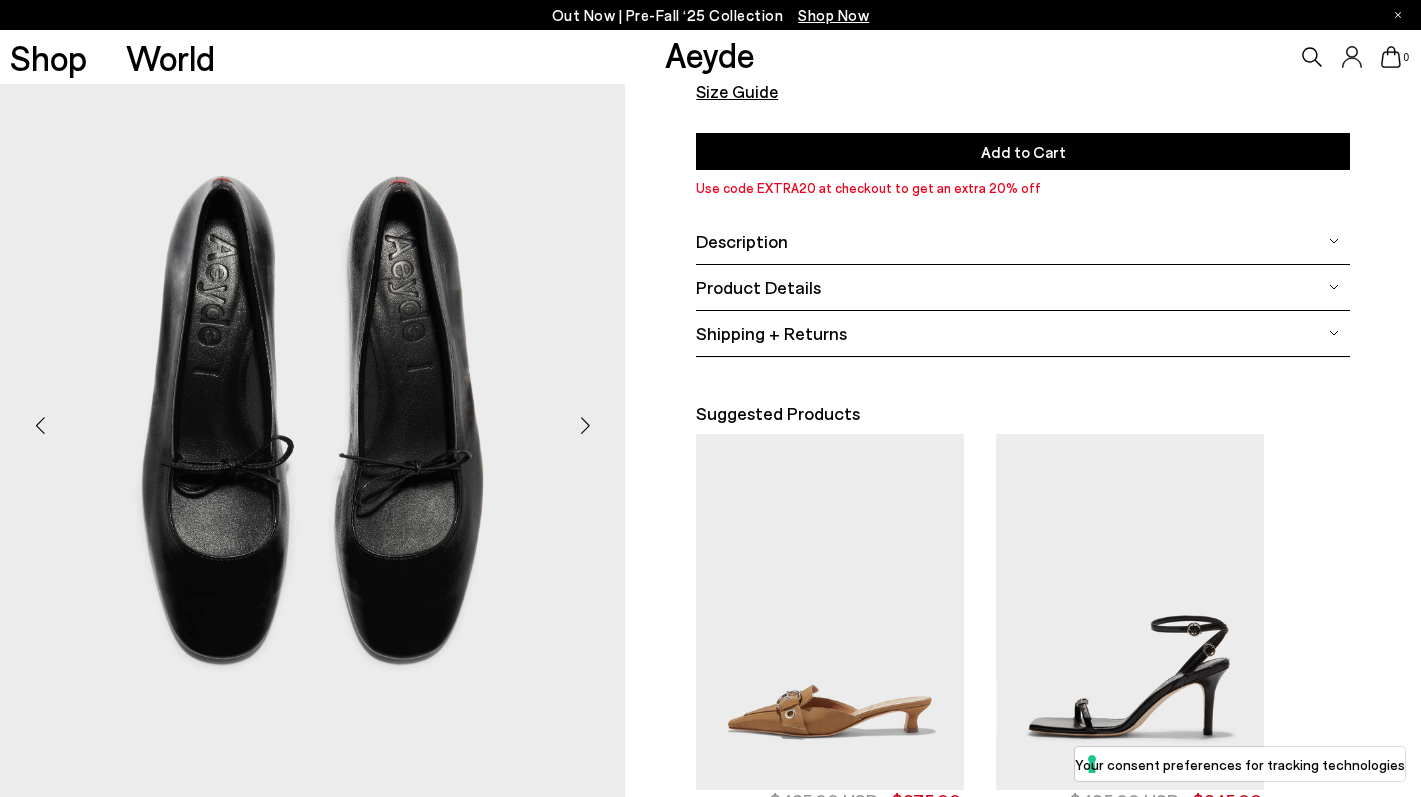 scroll, scrollTop: 205, scrollLeft: 0, axis: vertical 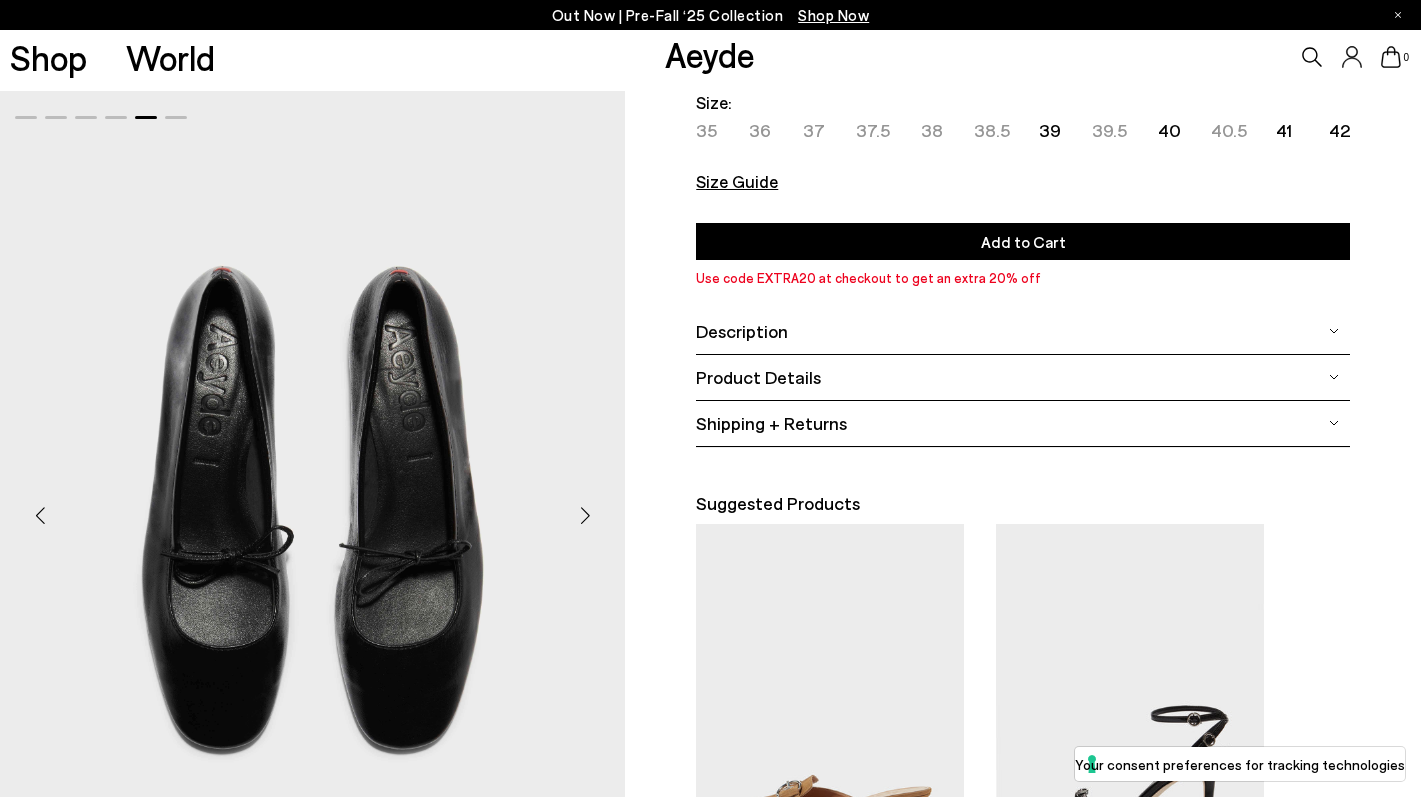 click at bounding box center [585, 516] 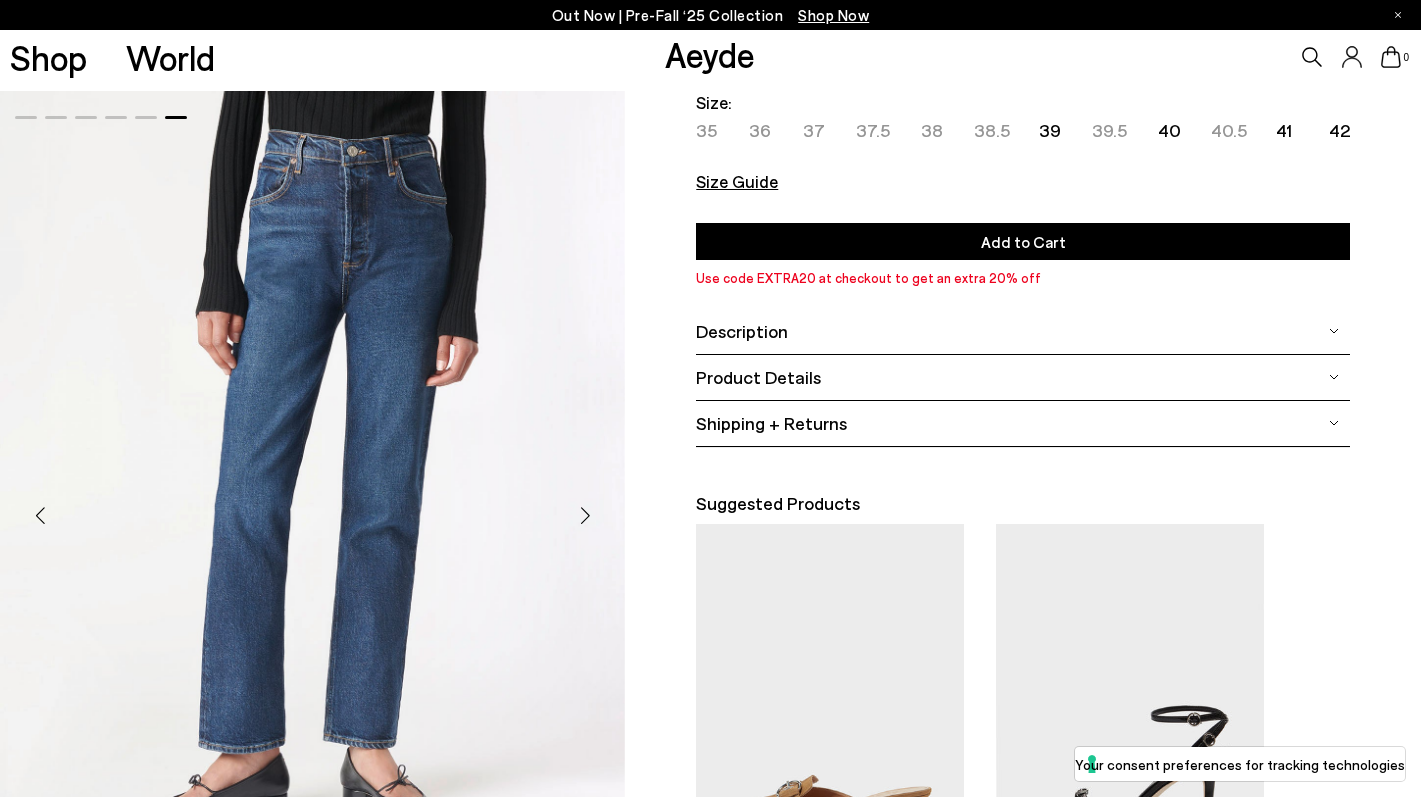 click at bounding box center (585, 516) 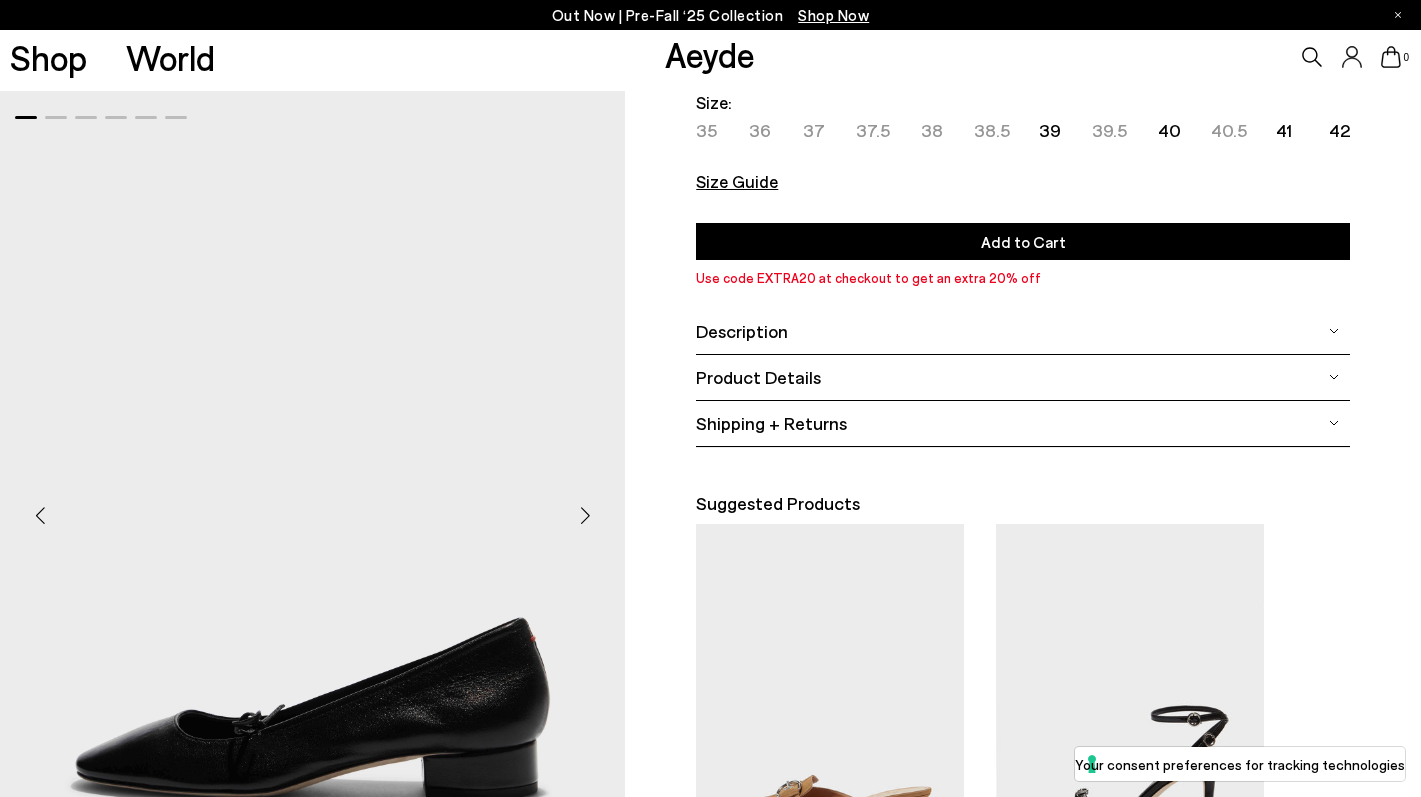 click at bounding box center (40, 516) 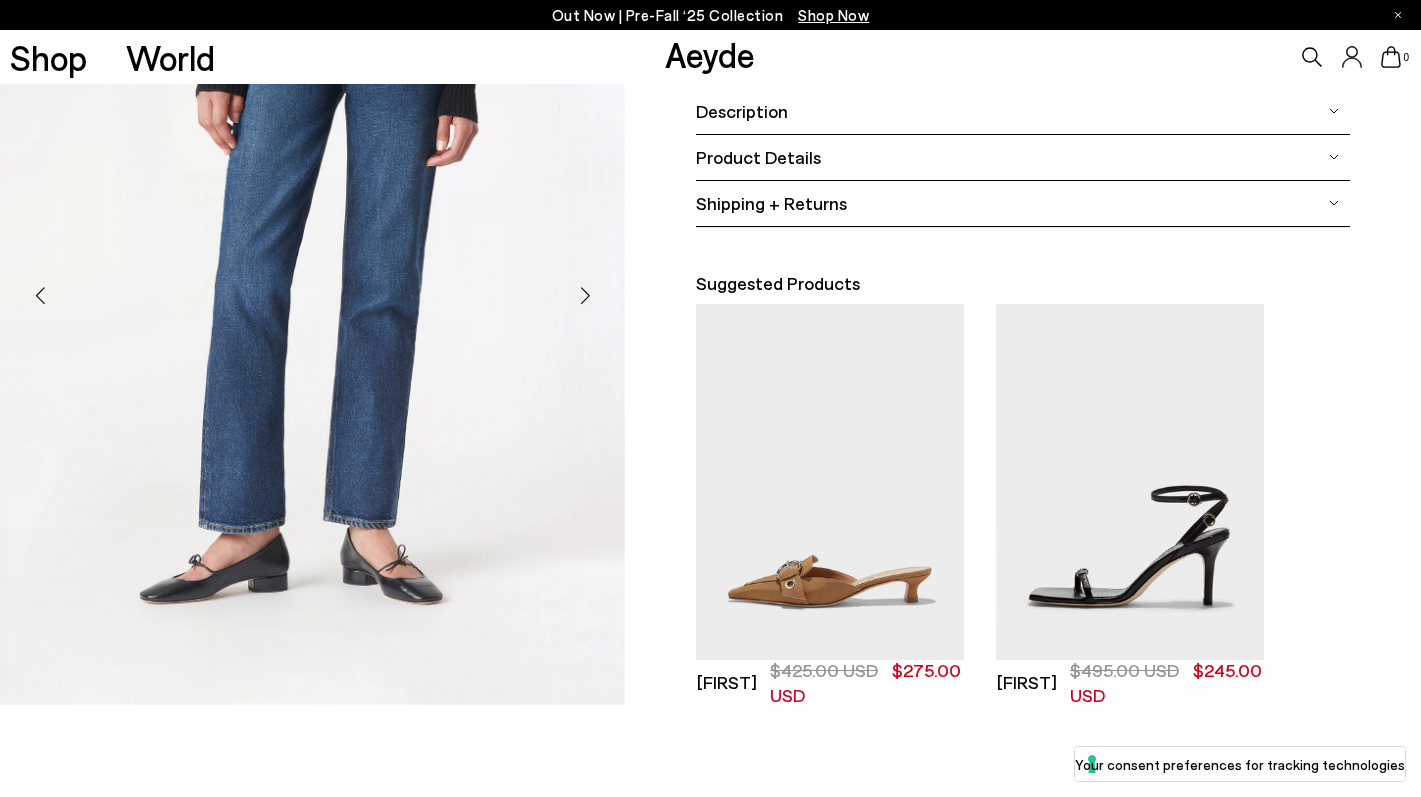 scroll, scrollTop: 419, scrollLeft: 0, axis: vertical 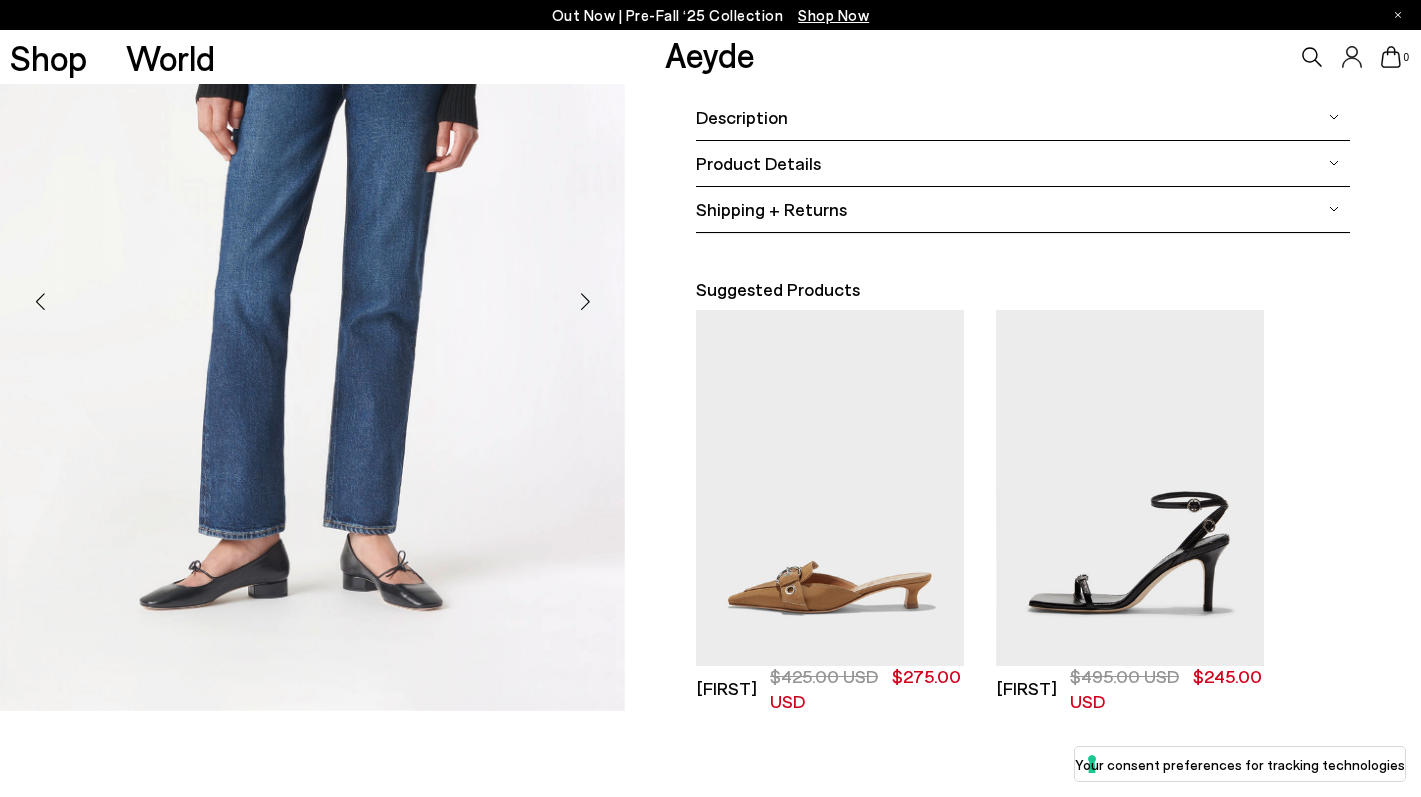 click at bounding box center [585, 302] 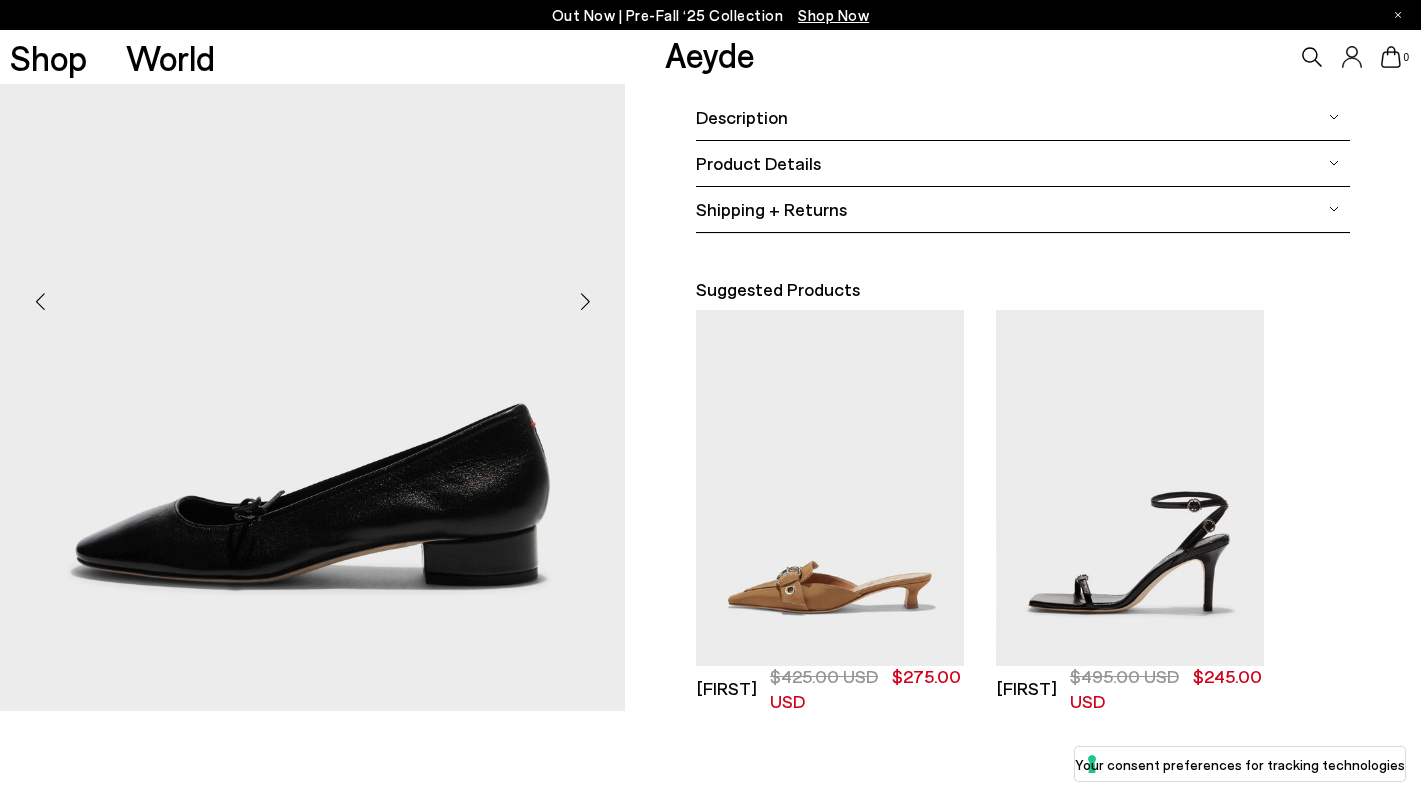 click at bounding box center (585, 302) 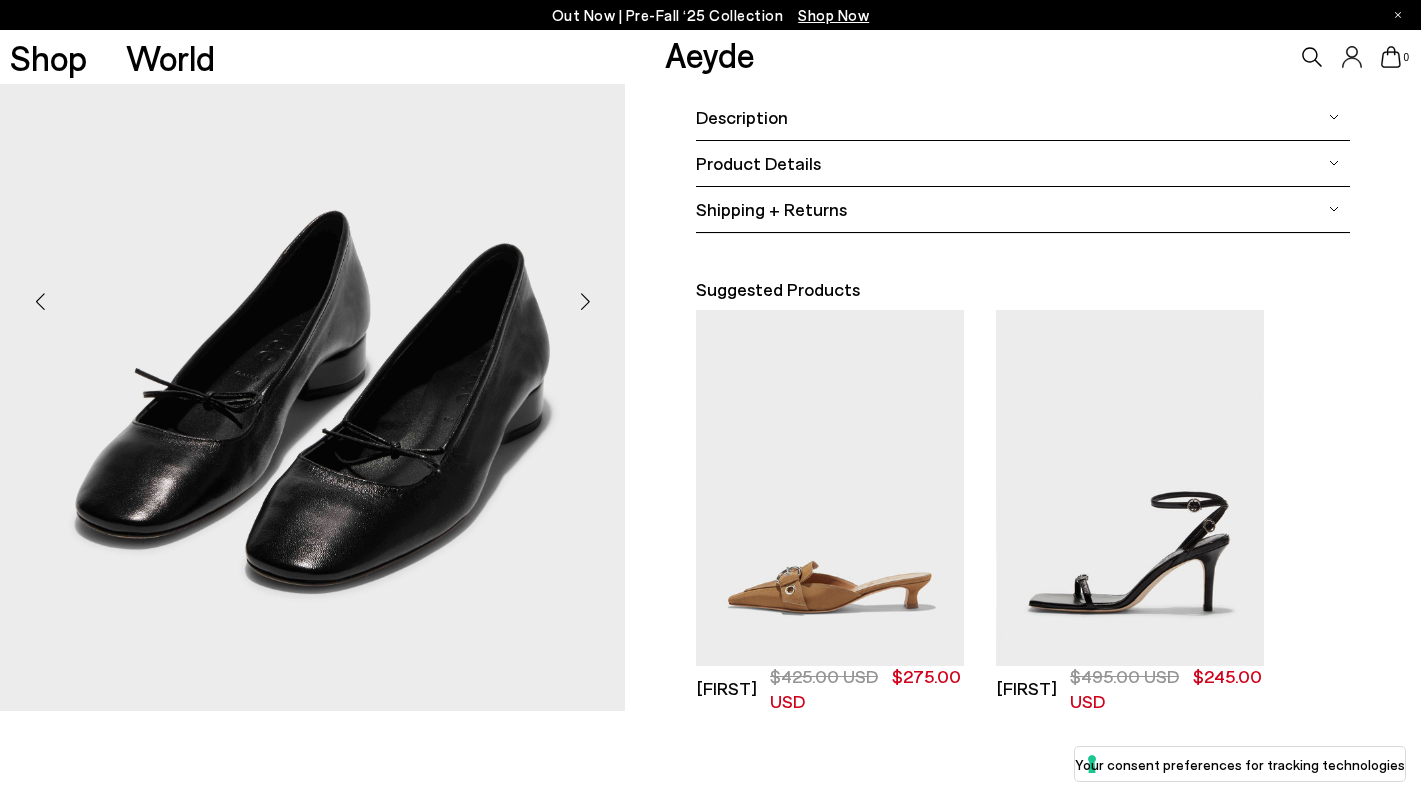 click at bounding box center [585, 302] 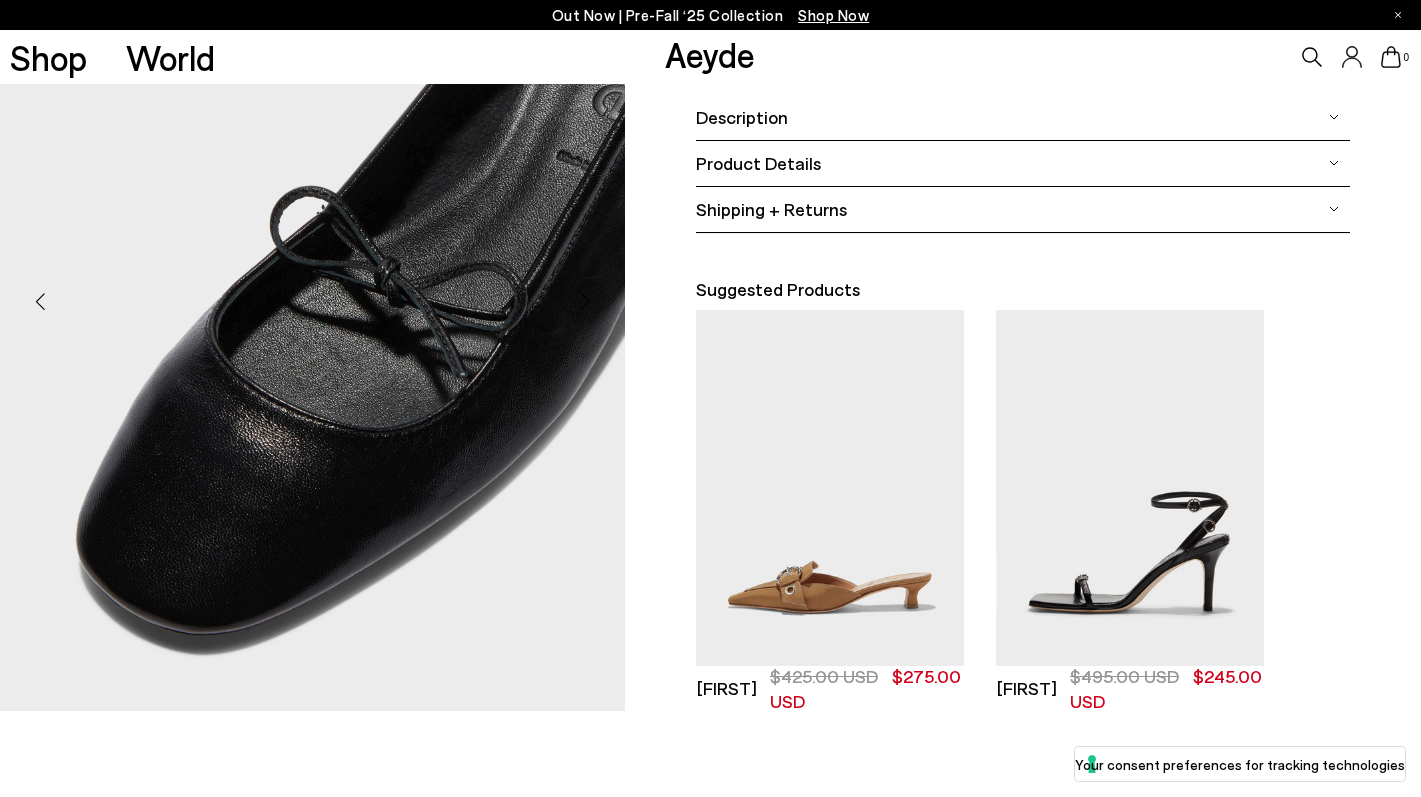click at bounding box center [585, 302] 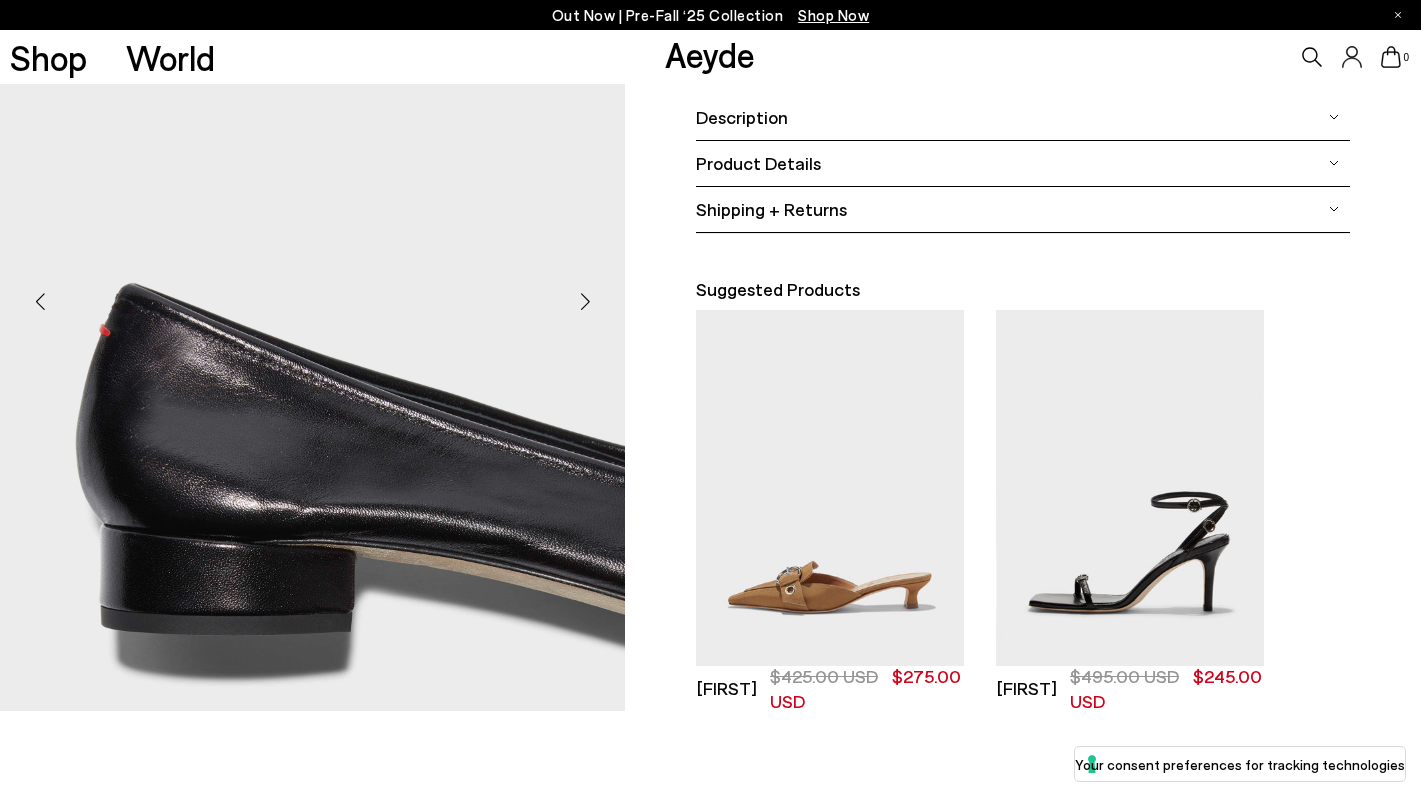 click at bounding box center [585, 302] 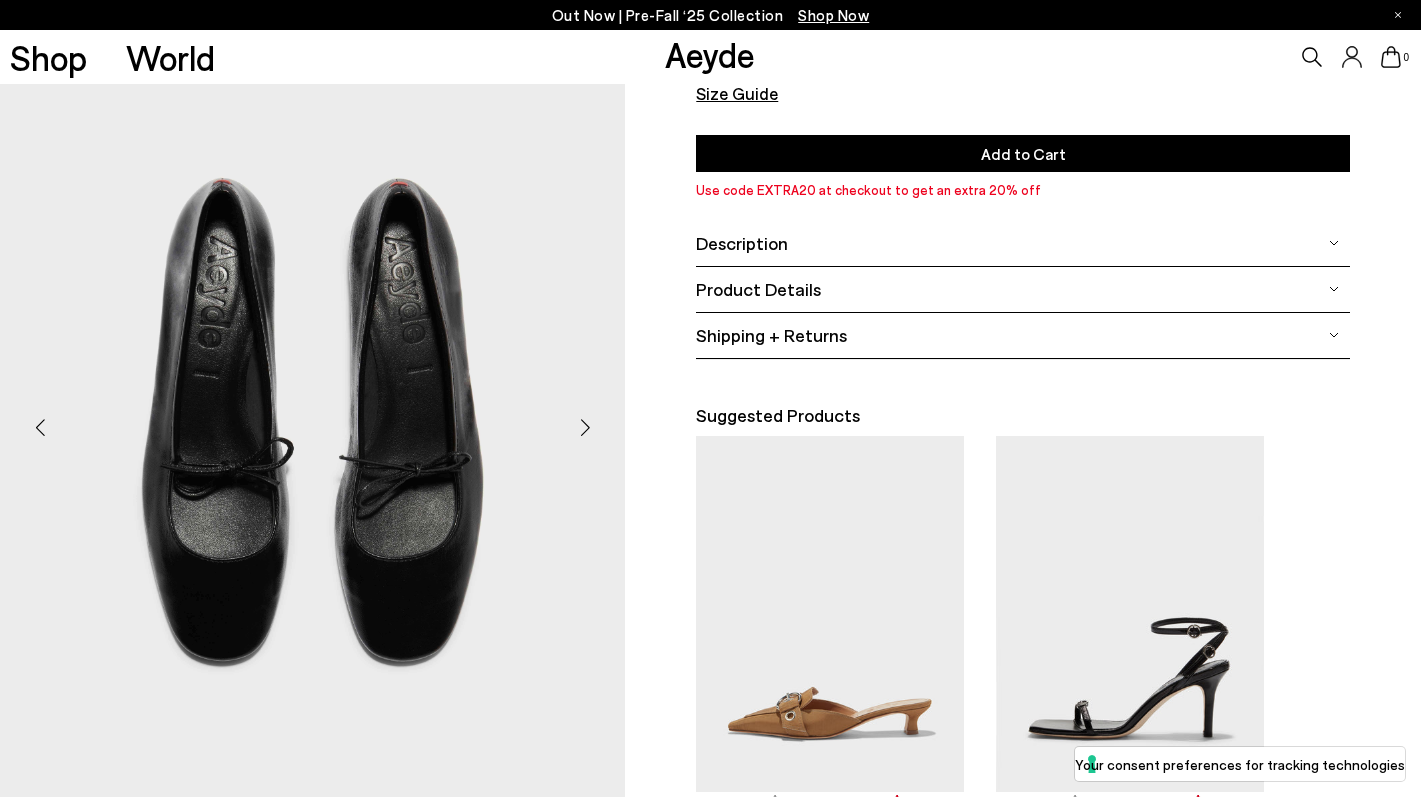 scroll, scrollTop: 229, scrollLeft: 0, axis: vertical 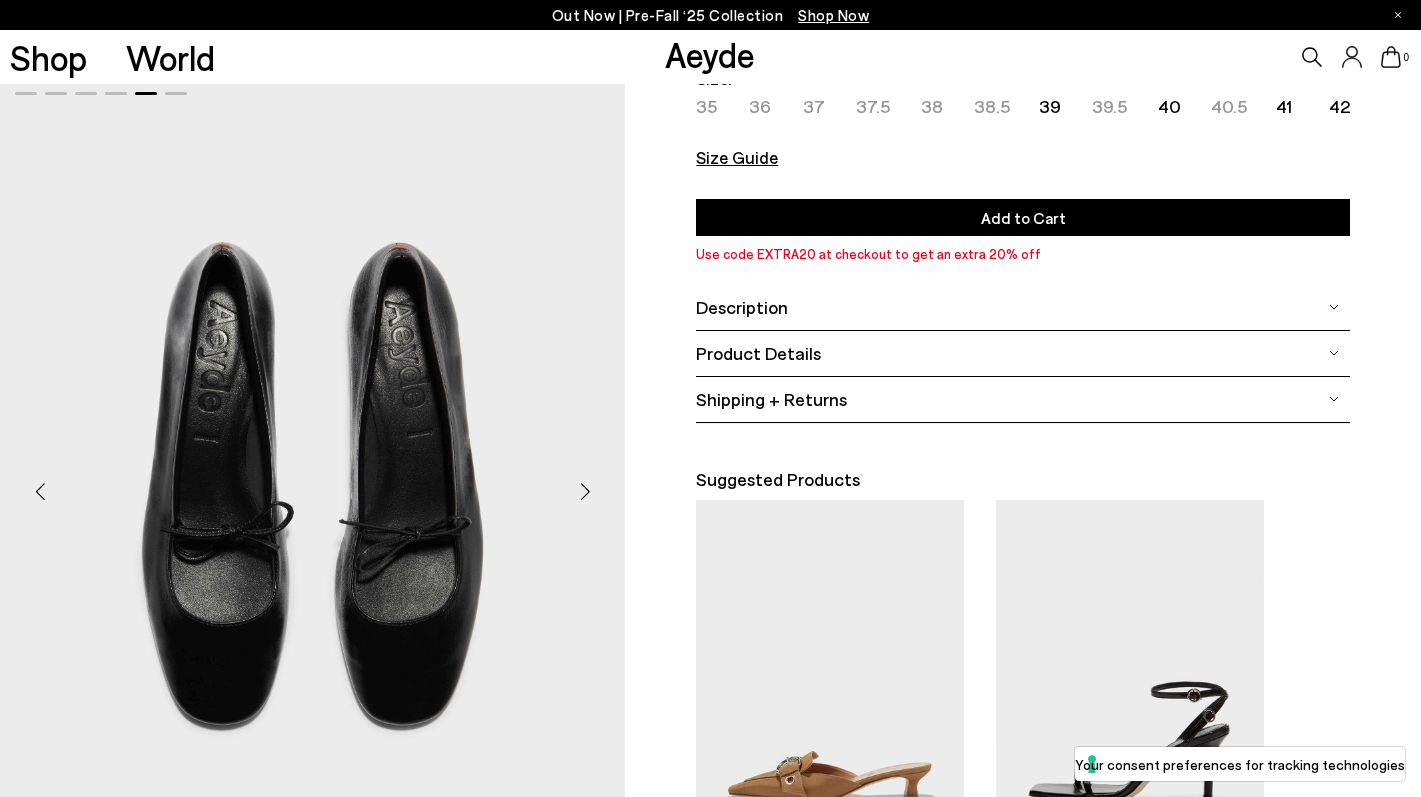 click at bounding box center [585, 492] 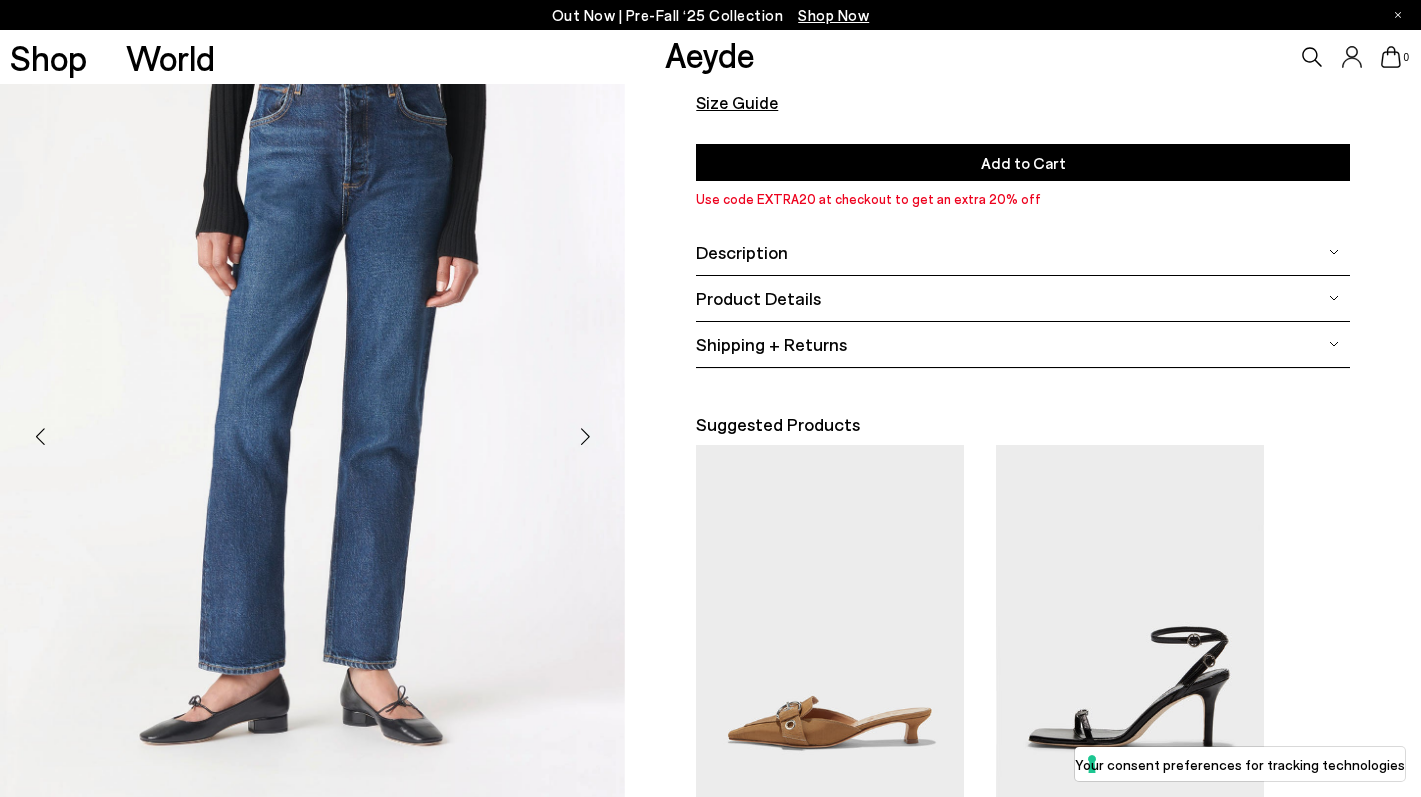 scroll, scrollTop: 0, scrollLeft: 0, axis: both 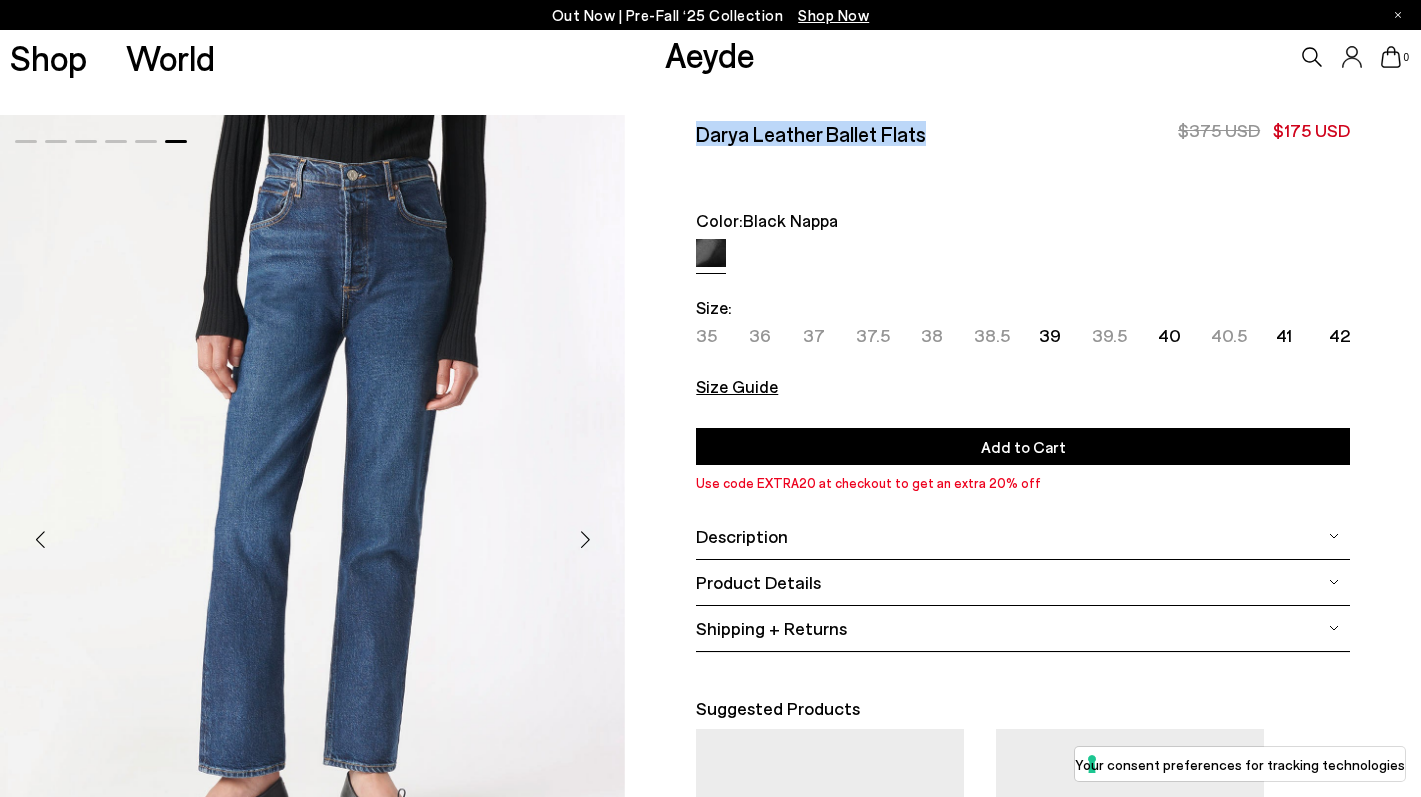 drag, startPoint x: 939, startPoint y: 144, endPoint x: 690, endPoint y: 141, distance: 249.01807 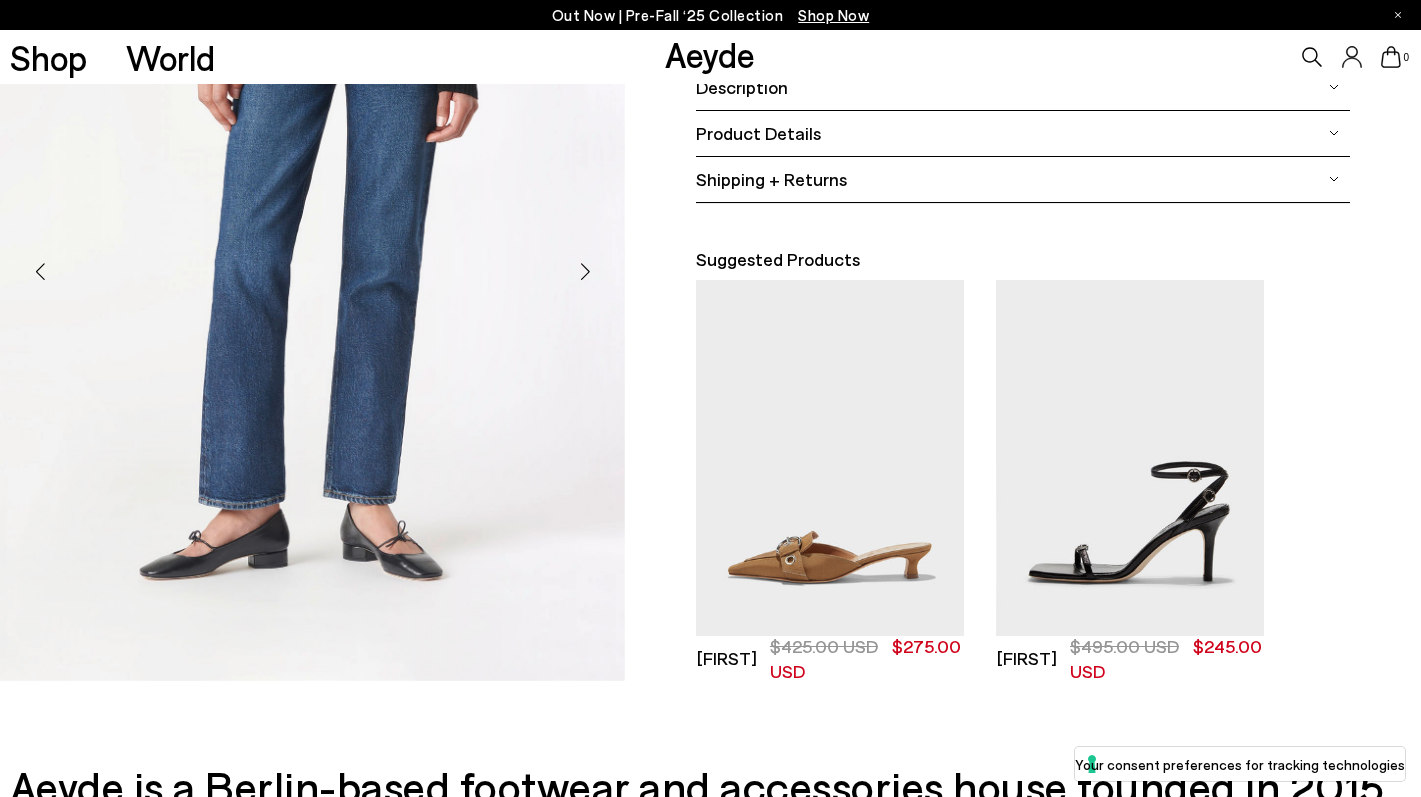 scroll, scrollTop: 328, scrollLeft: 0, axis: vertical 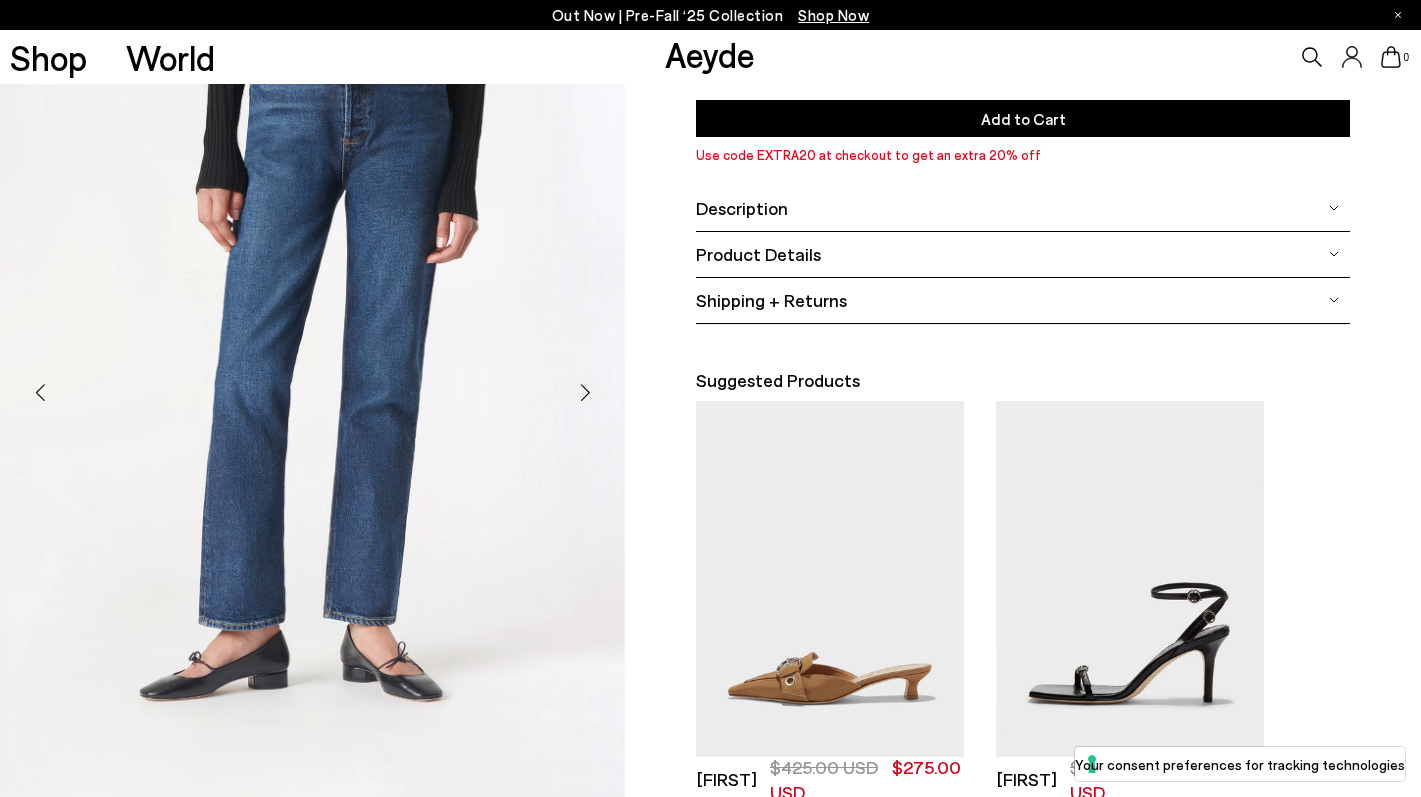 click at bounding box center (585, 393) 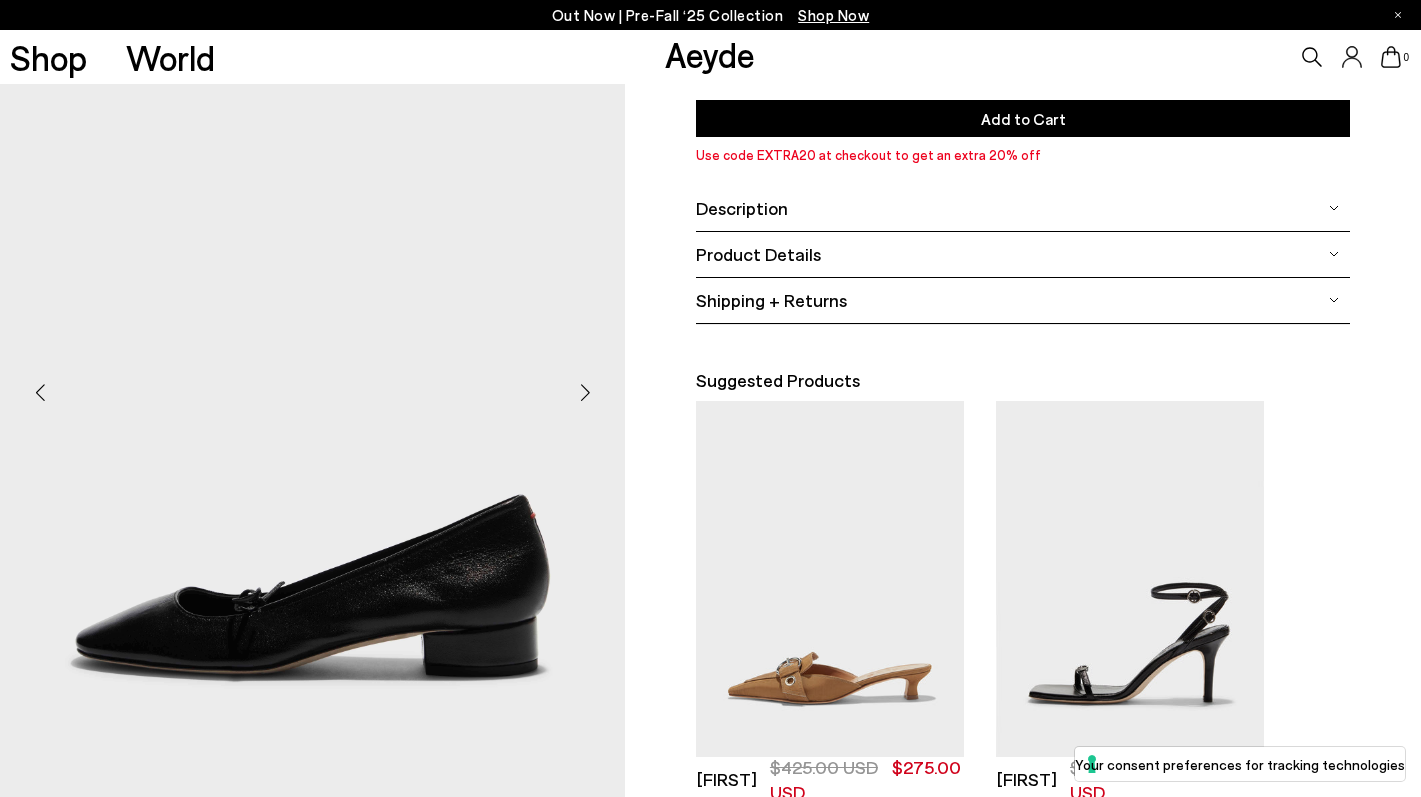scroll, scrollTop: 250, scrollLeft: 0, axis: vertical 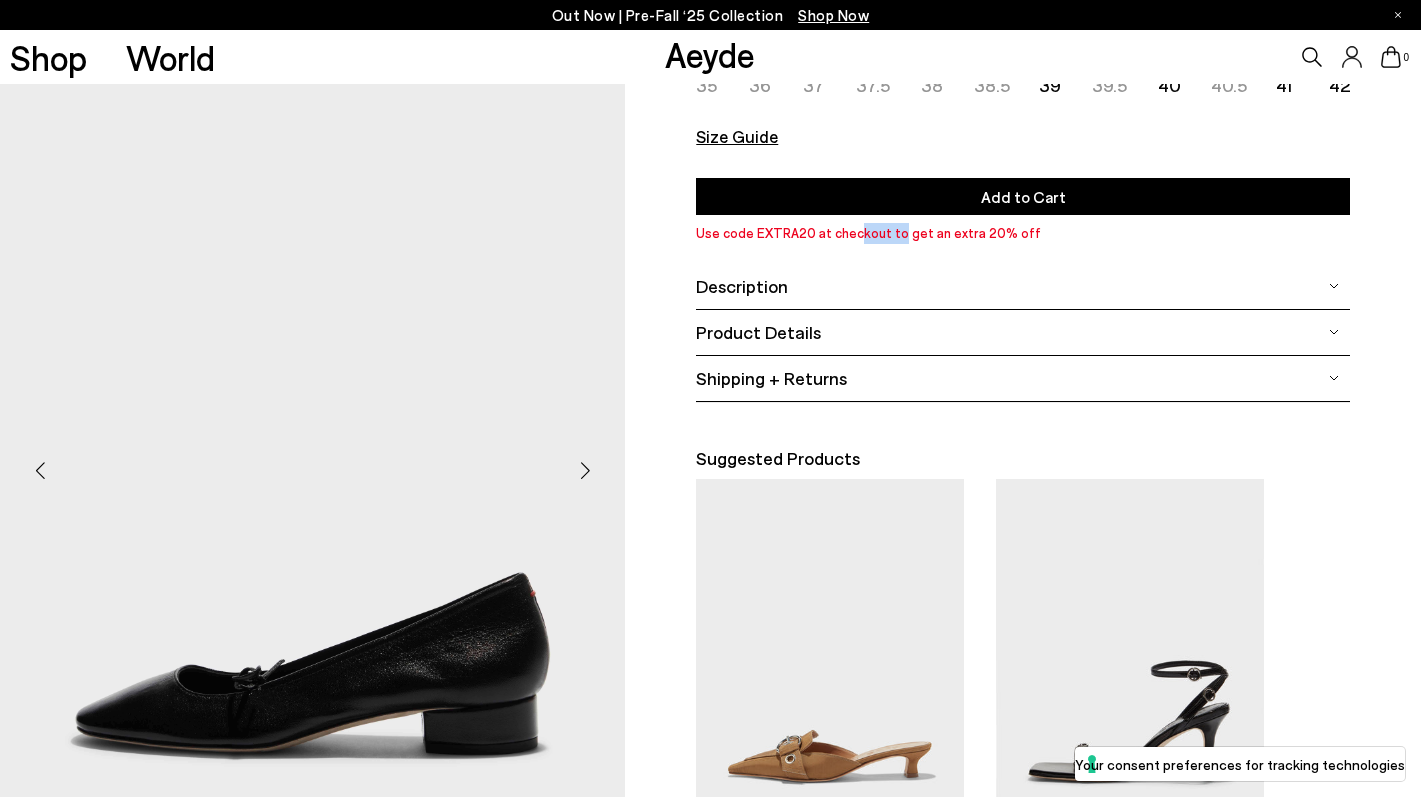 drag, startPoint x: 805, startPoint y: 234, endPoint x: 751, endPoint y: 234, distance: 54 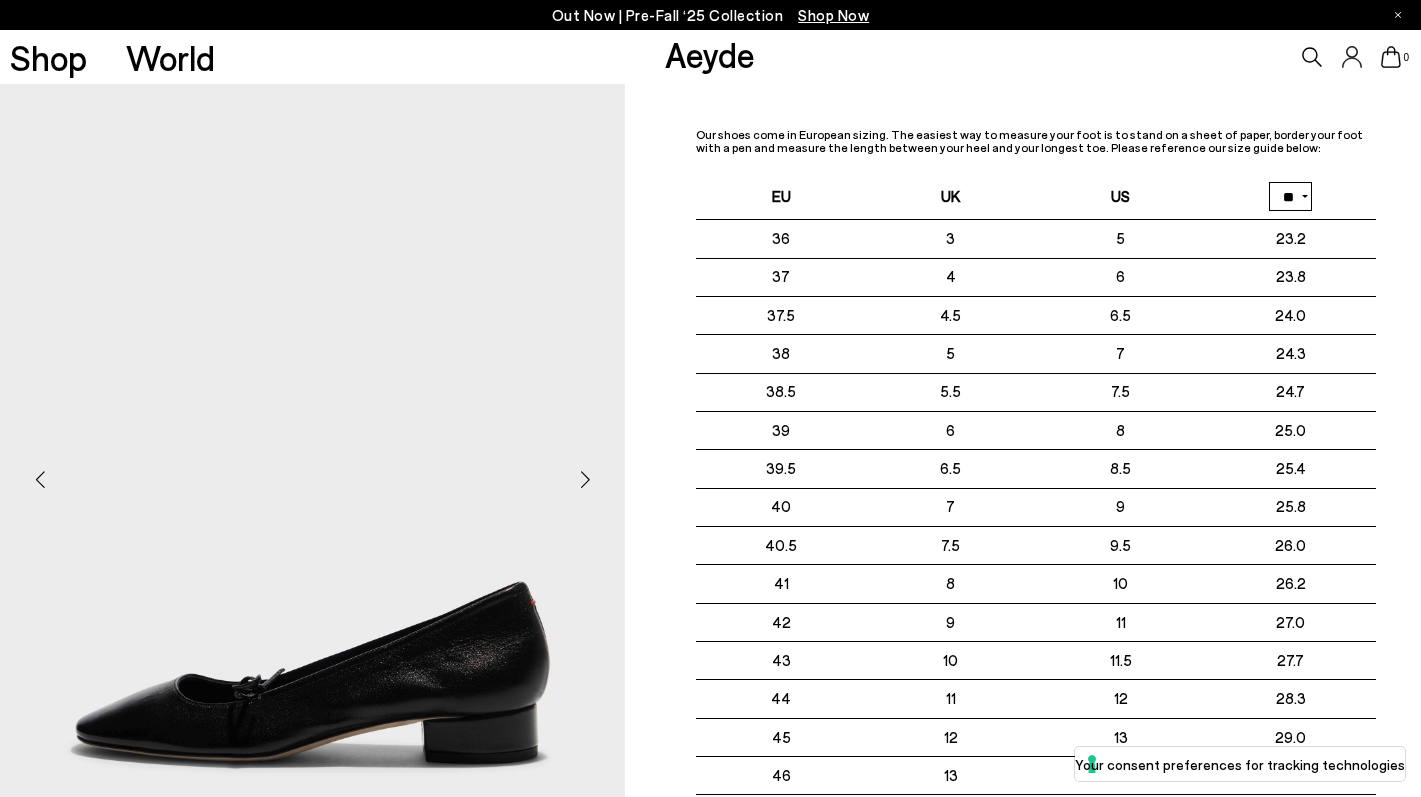 scroll, scrollTop: 0, scrollLeft: 0, axis: both 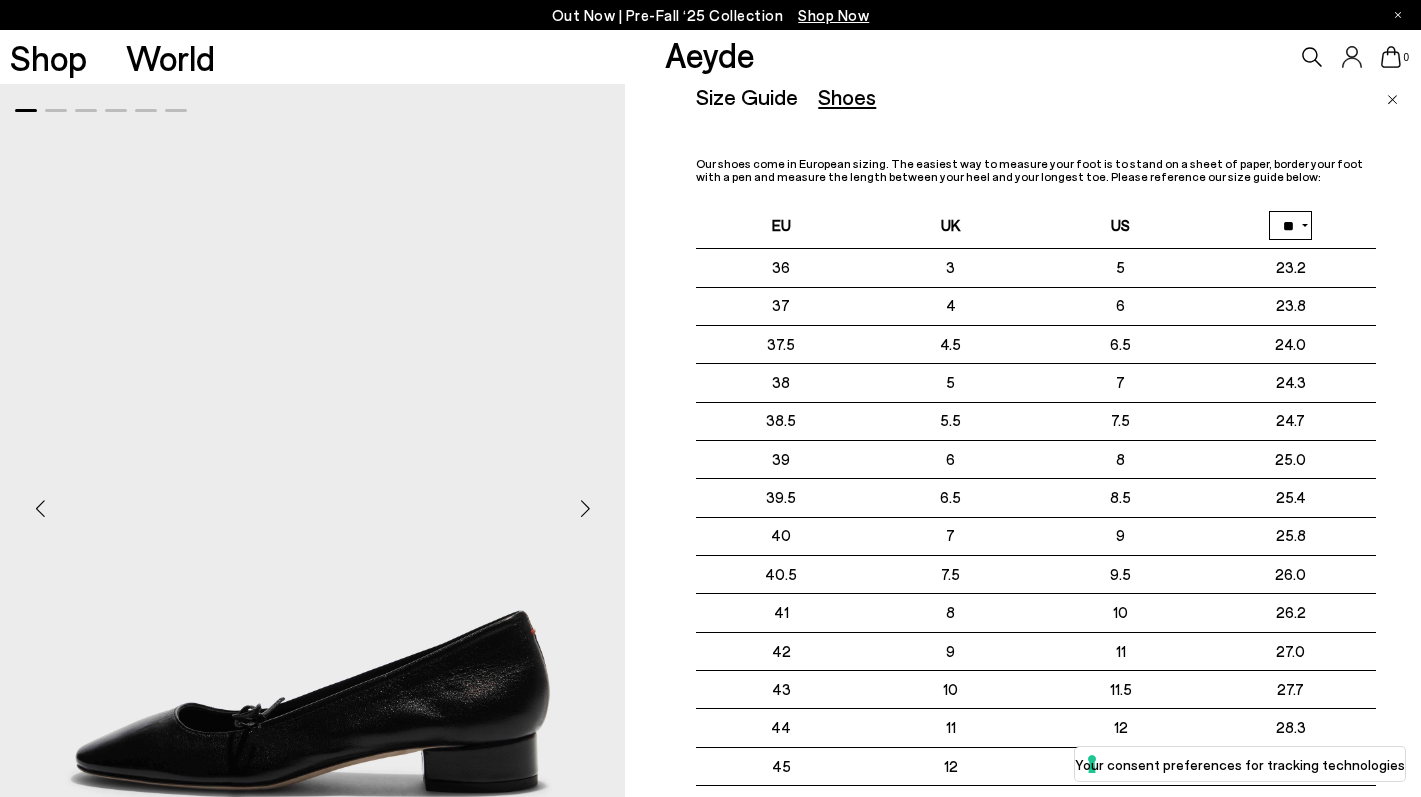 click at bounding box center (1392, 100) 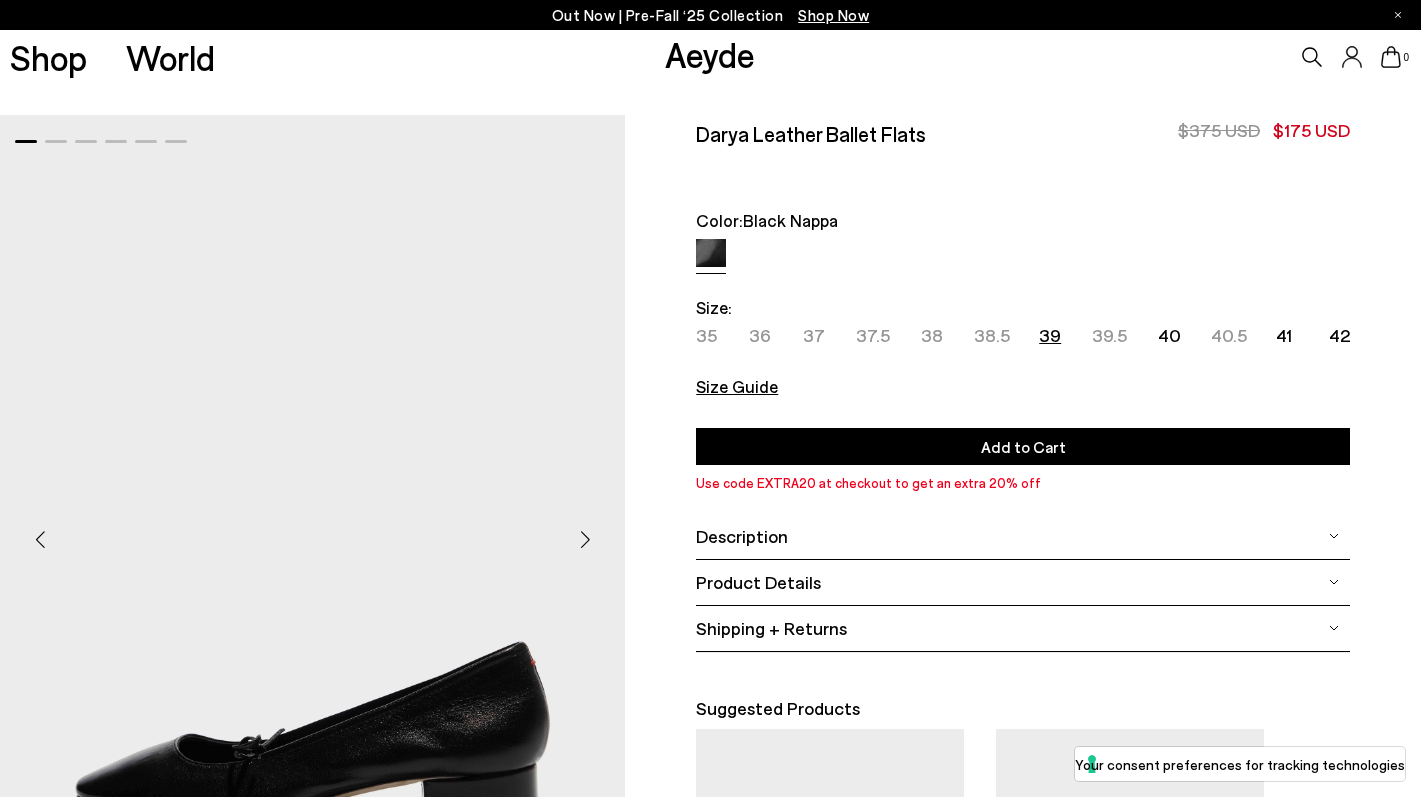 click on "39" at bounding box center (1050, 335) 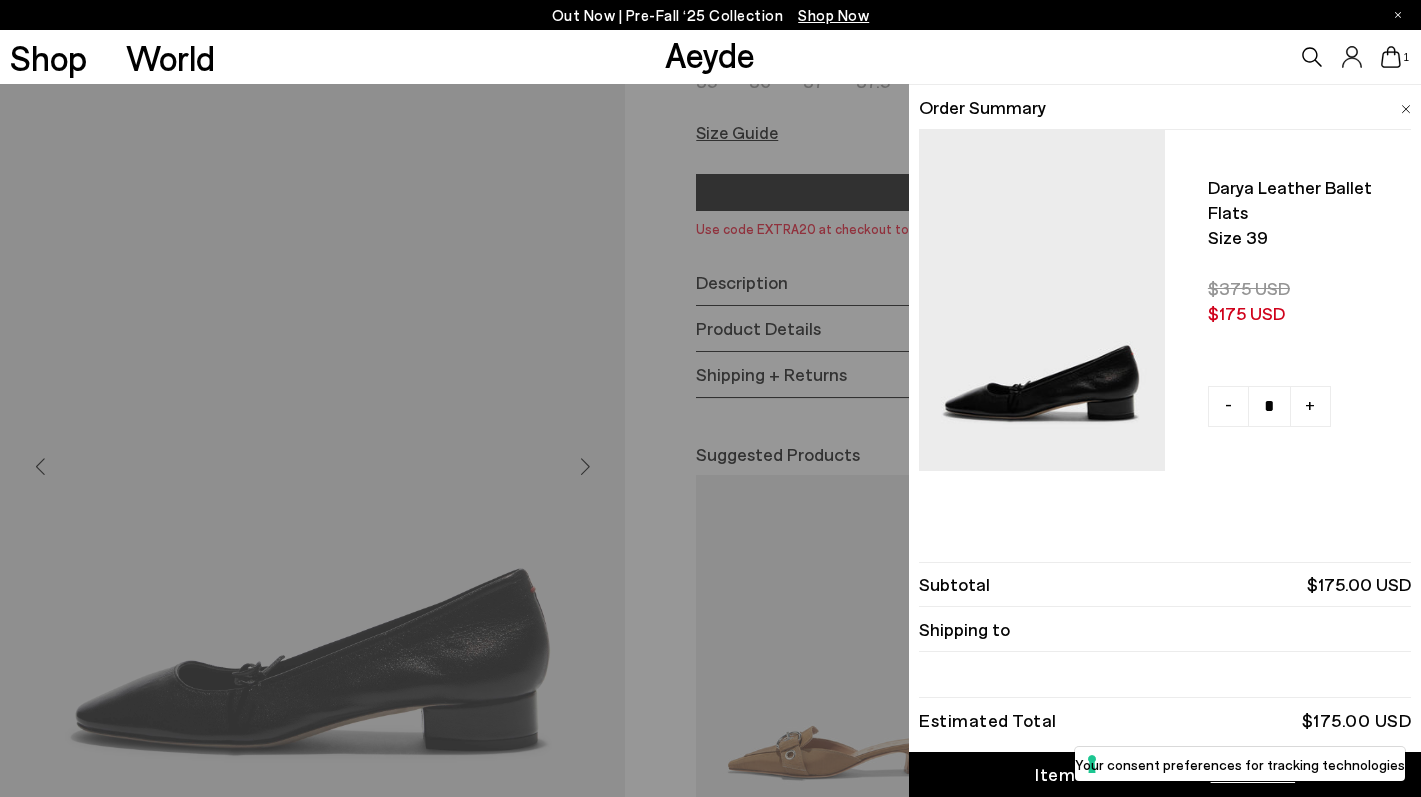 scroll, scrollTop: 258, scrollLeft: 0, axis: vertical 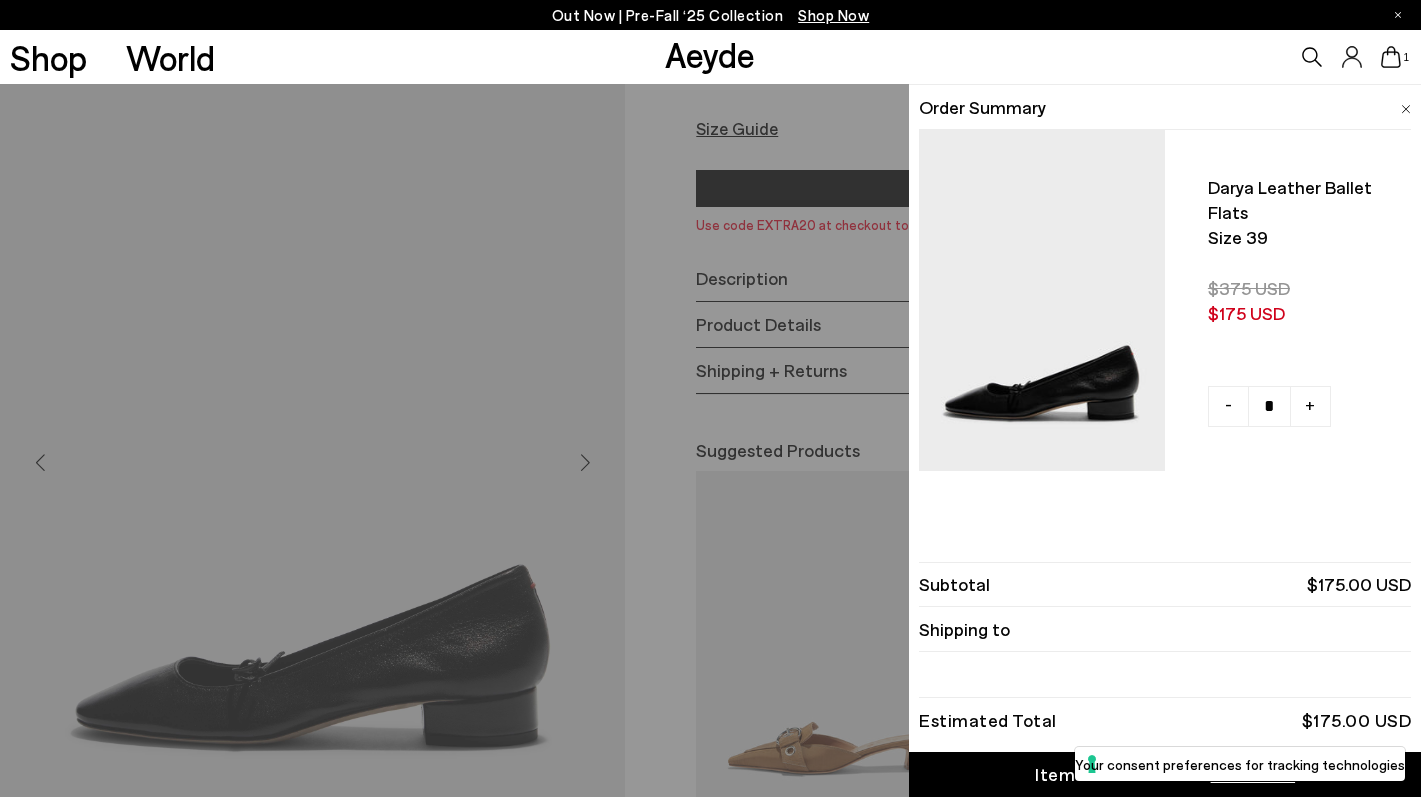 click on "Item Added to Cart" at bounding box center (1117, 774) 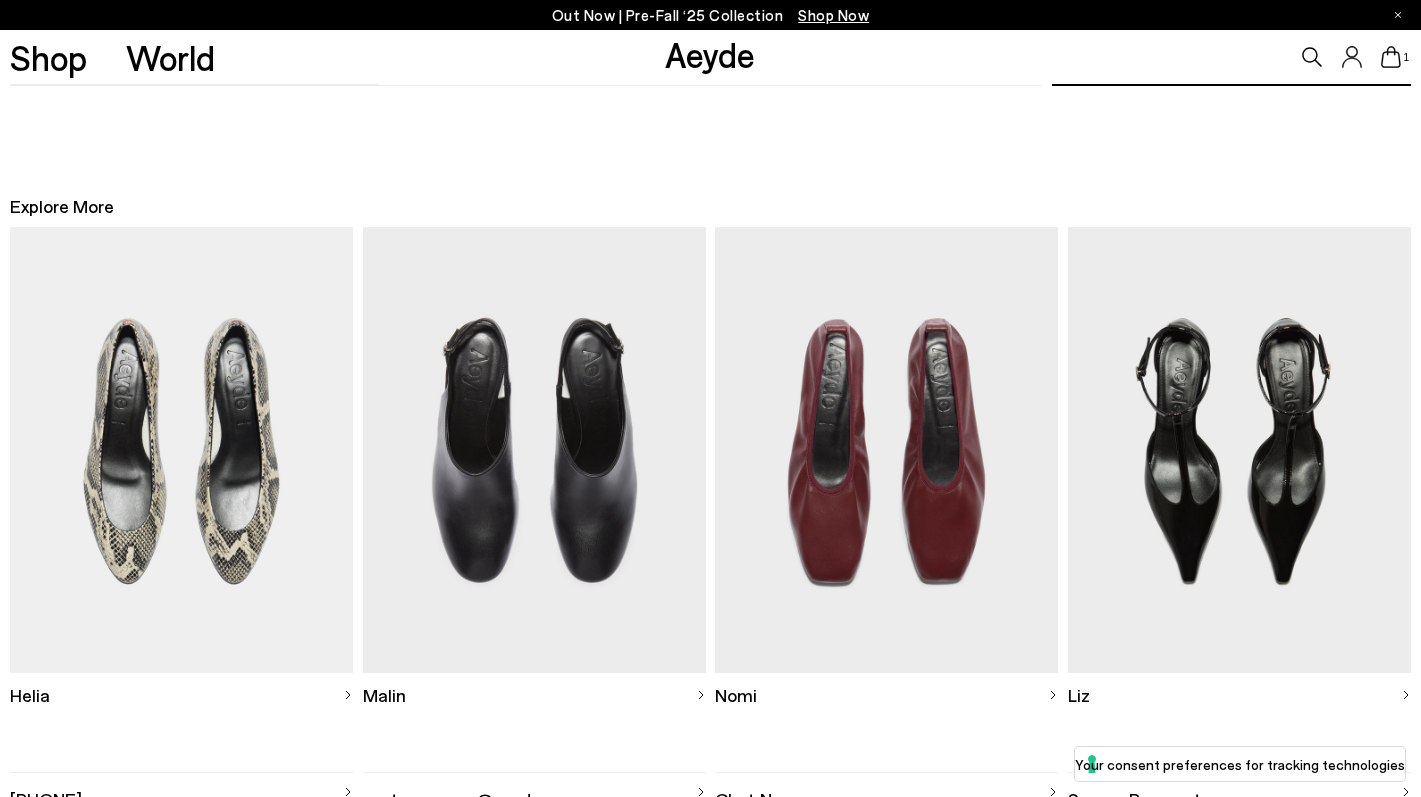scroll, scrollTop: 0, scrollLeft: 0, axis: both 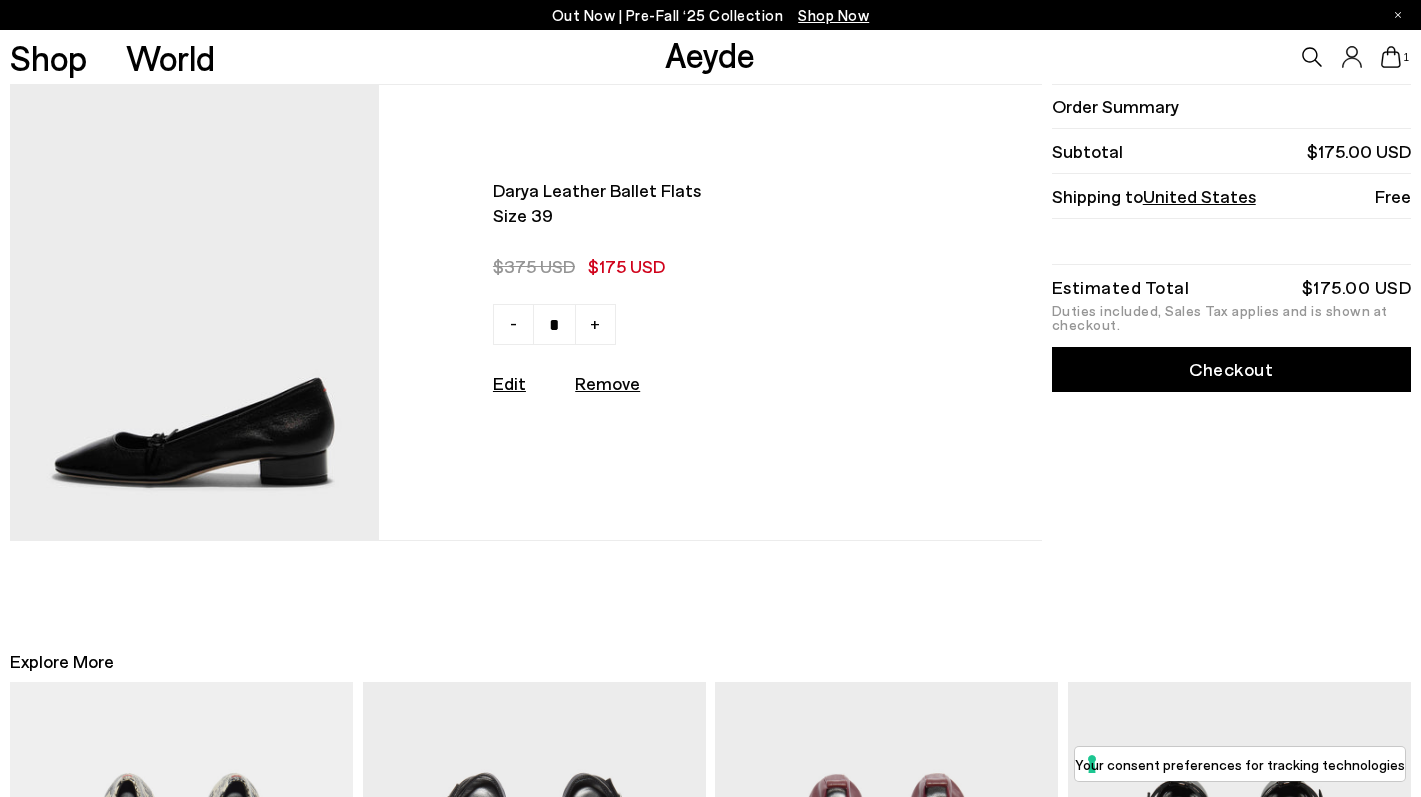 click on "Checkout" at bounding box center [1231, 369] 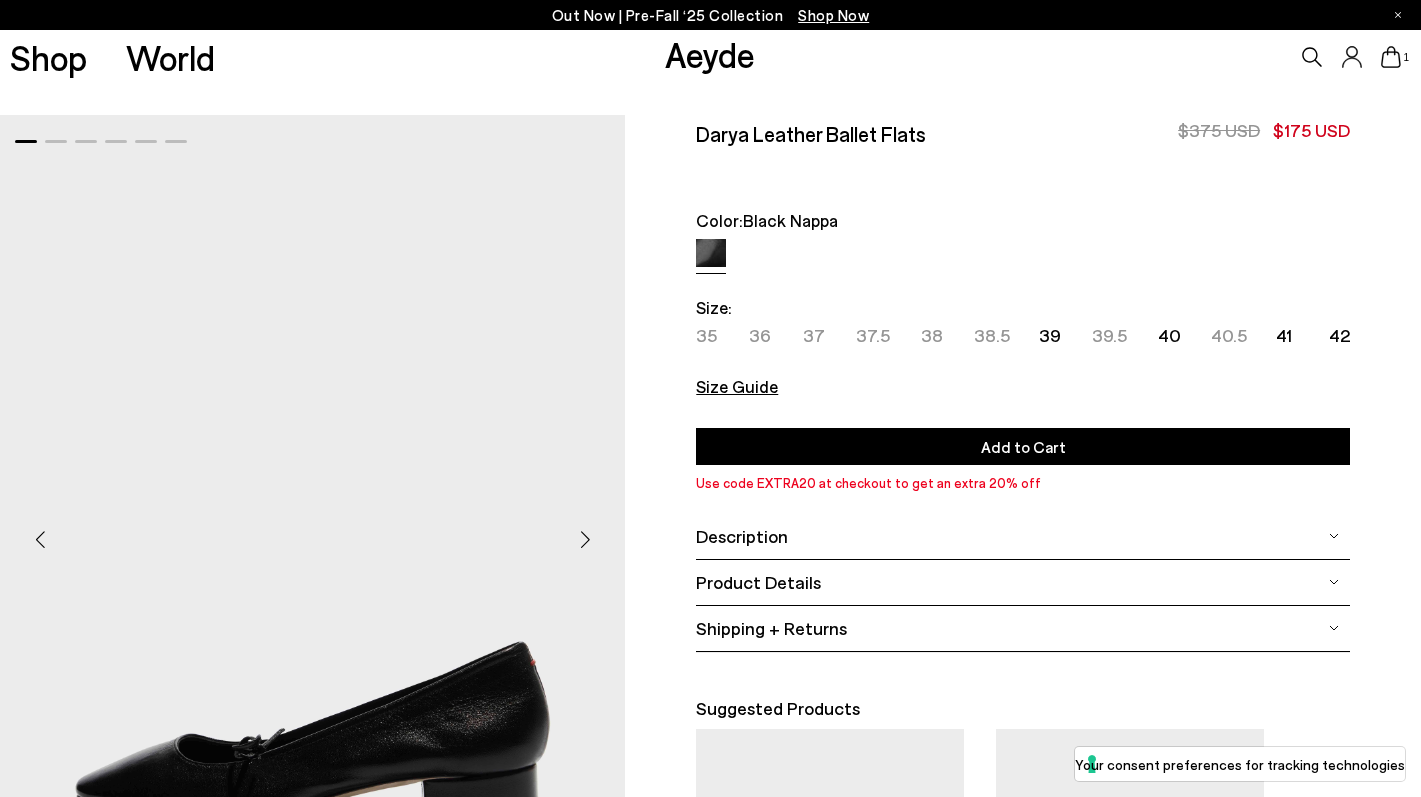 scroll, scrollTop: 0, scrollLeft: 0, axis: both 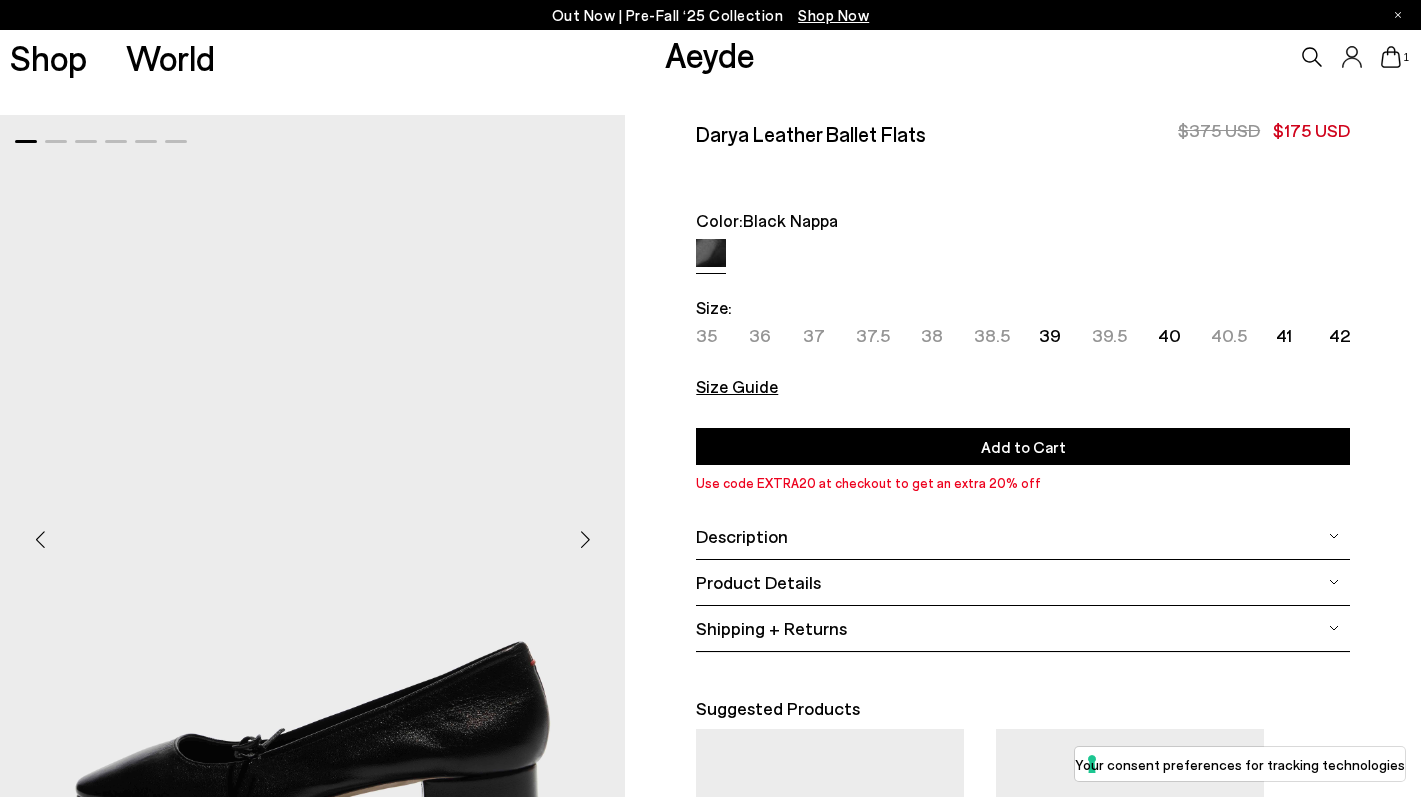 click on "Use code EXTRA20 at checkout to get an extra 20% off" at bounding box center (1023, 483) 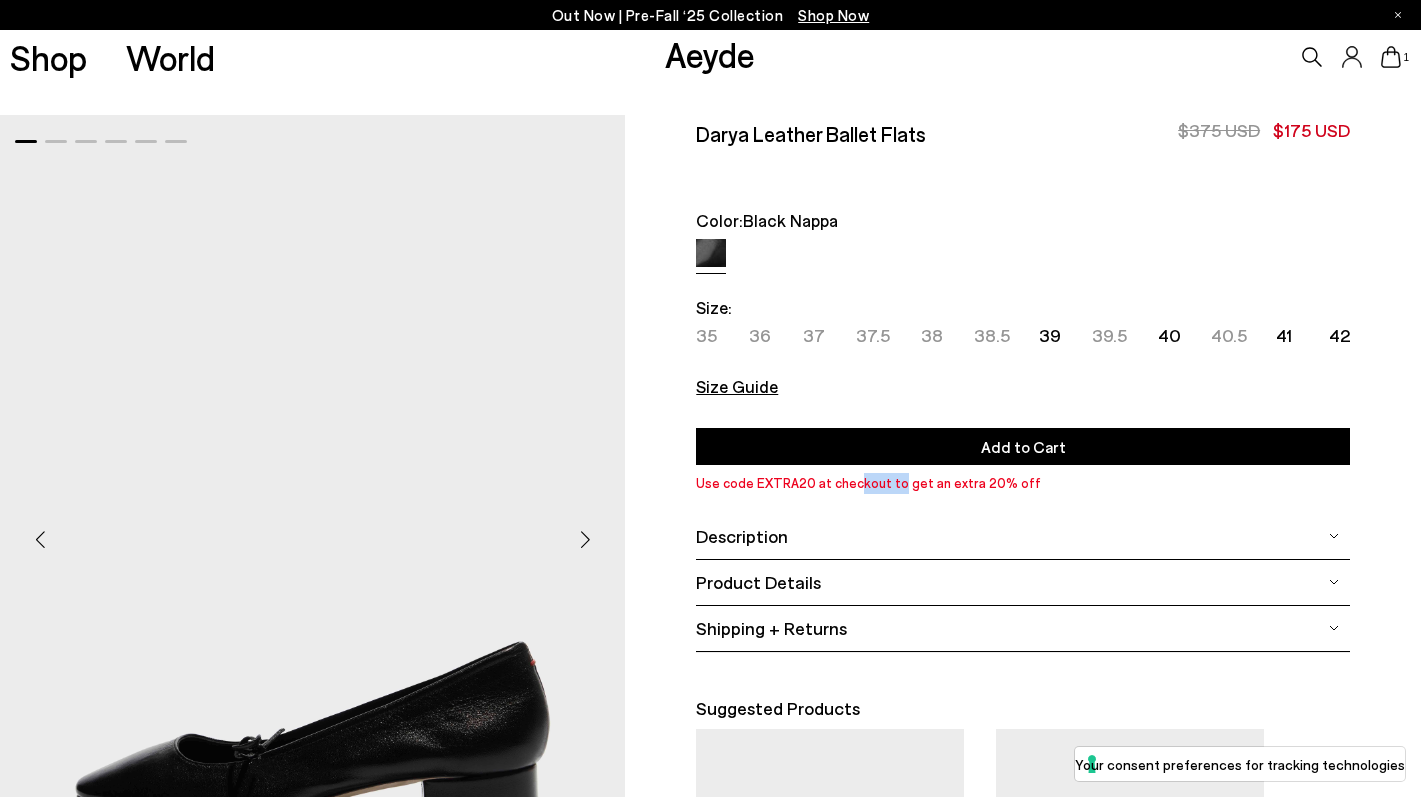 click on "Use code EXTRA20 at checkout to get an extra 20% off" at bounding box center (1023, 483) 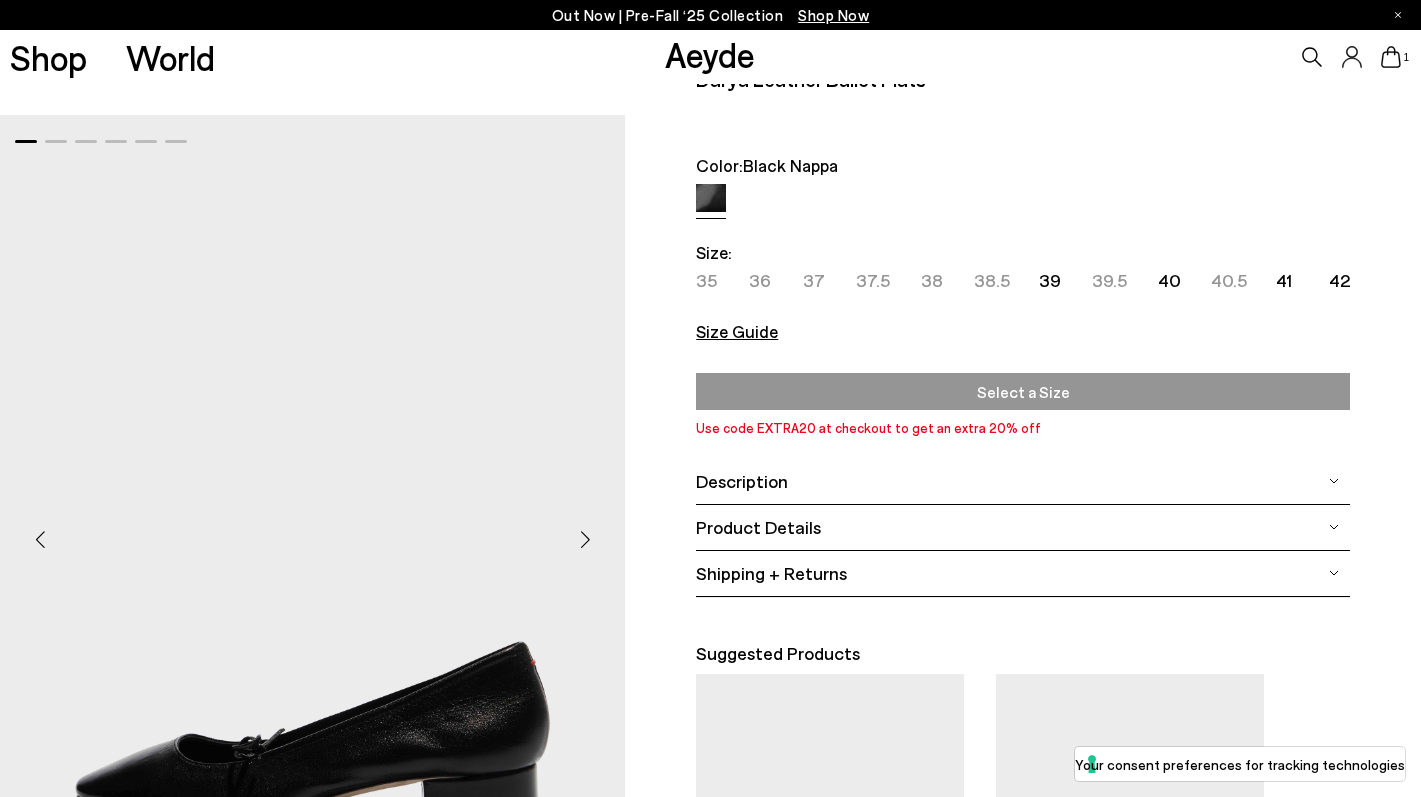 scroll, scrollTop: 50, scrollLeft: 0, axis: vertical 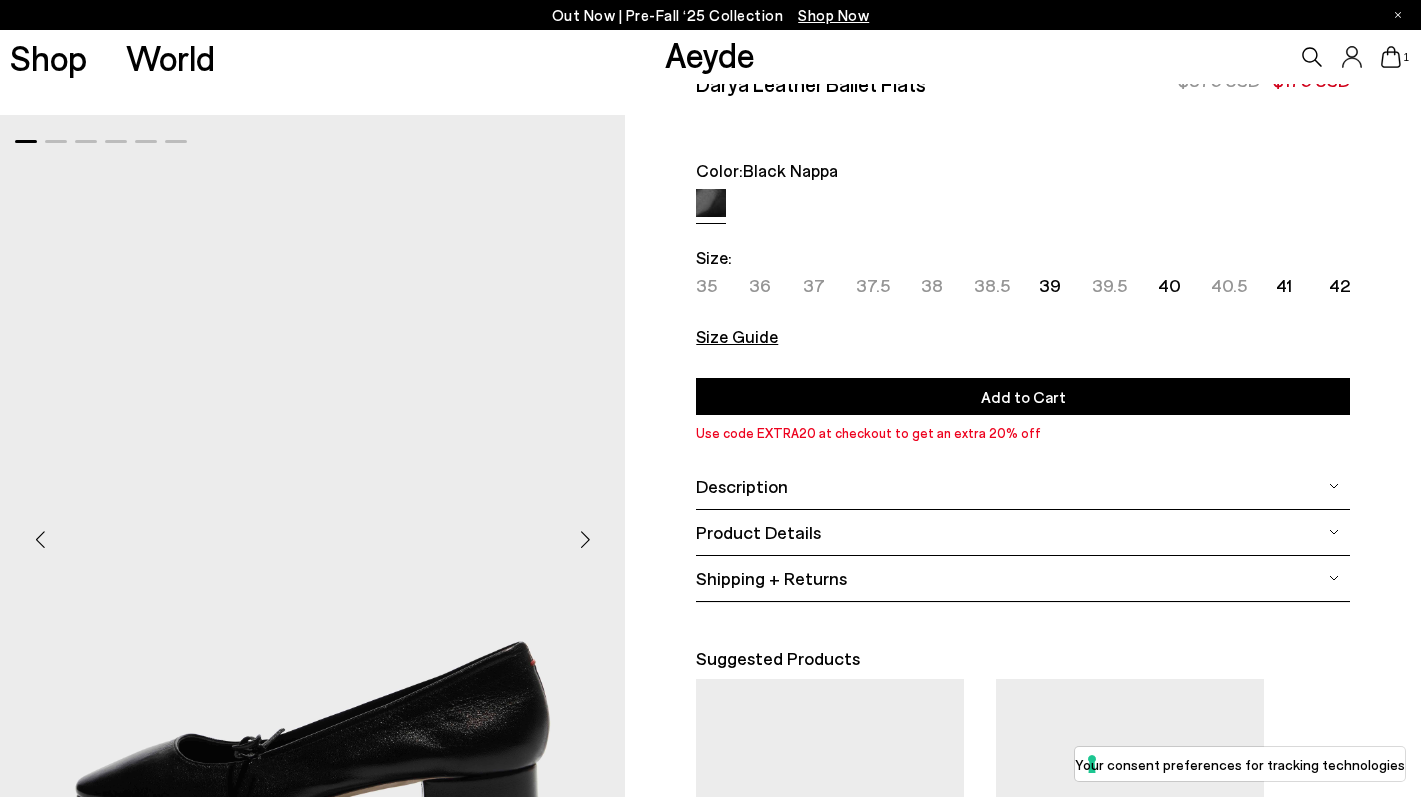click 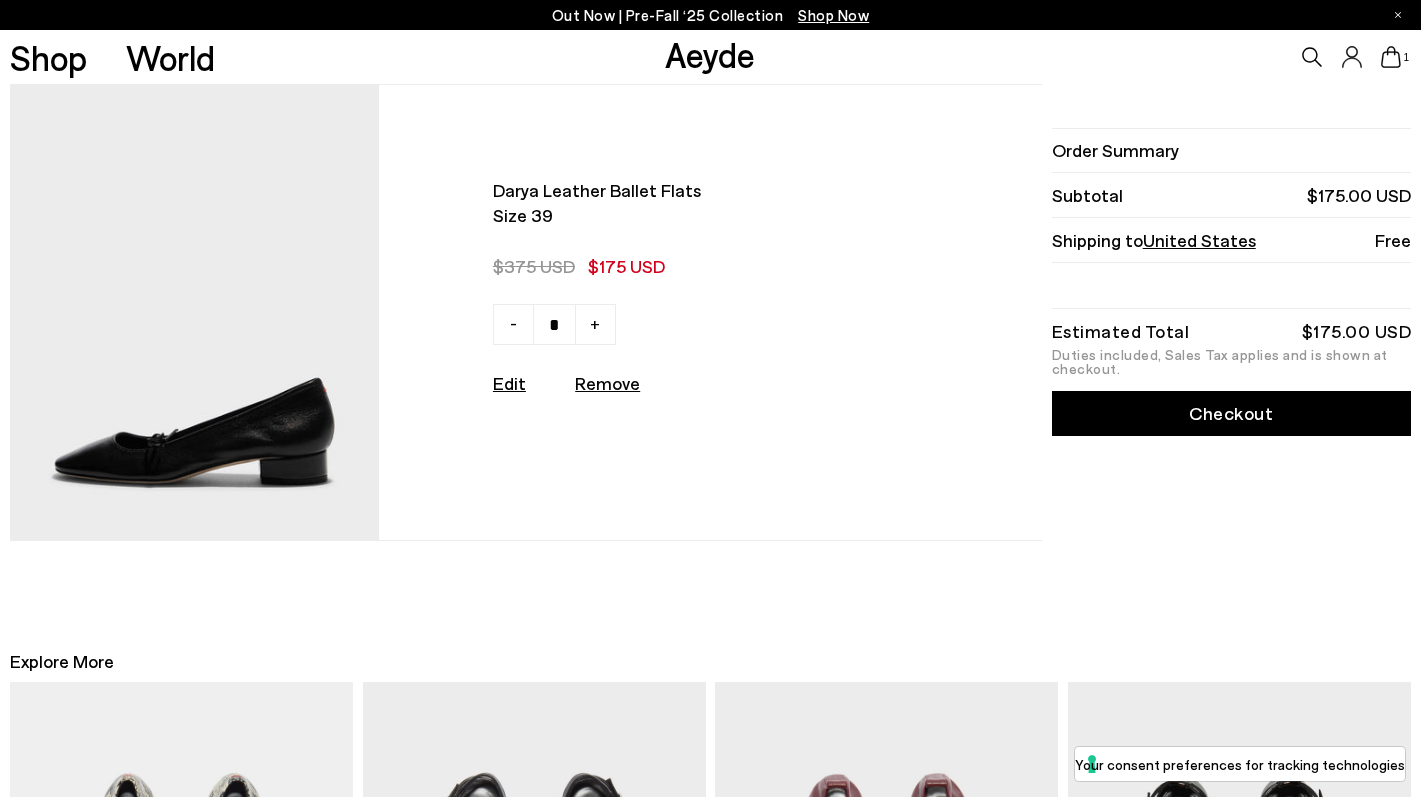 scroll, scrollTop: 0, scrollLeft: 0, axis: both 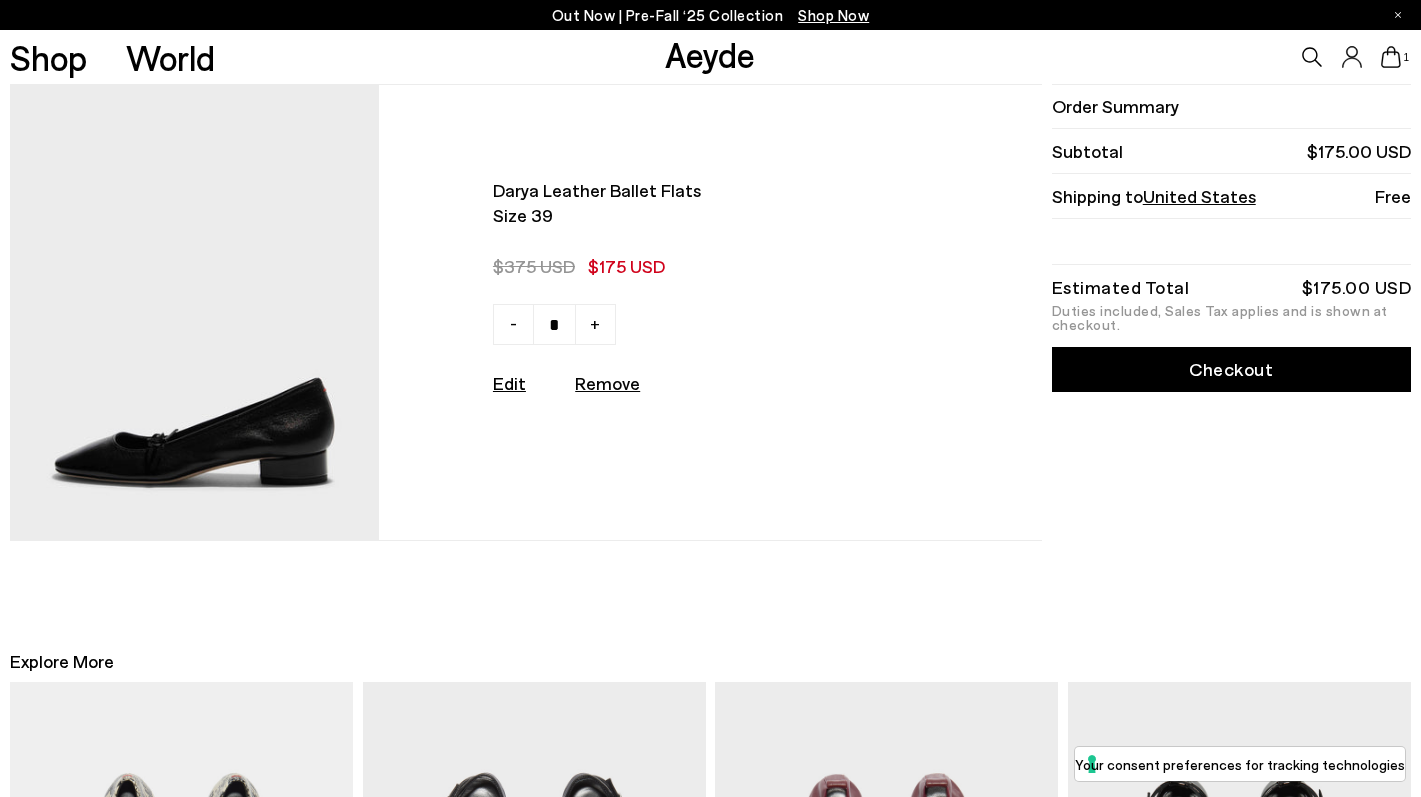 click on "Edit" at bounding box center [509, 383] 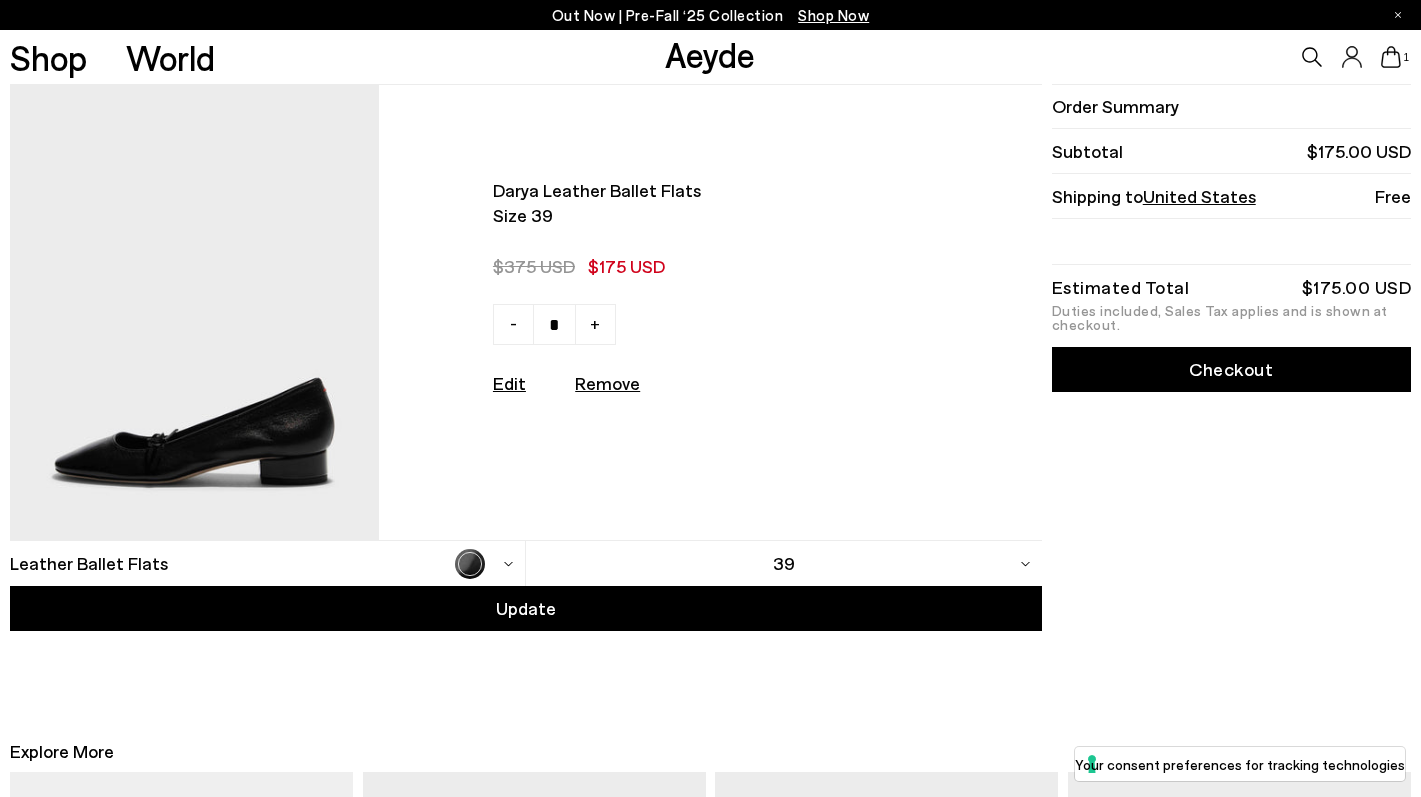 click on "39" at bounding box center (784, 563) 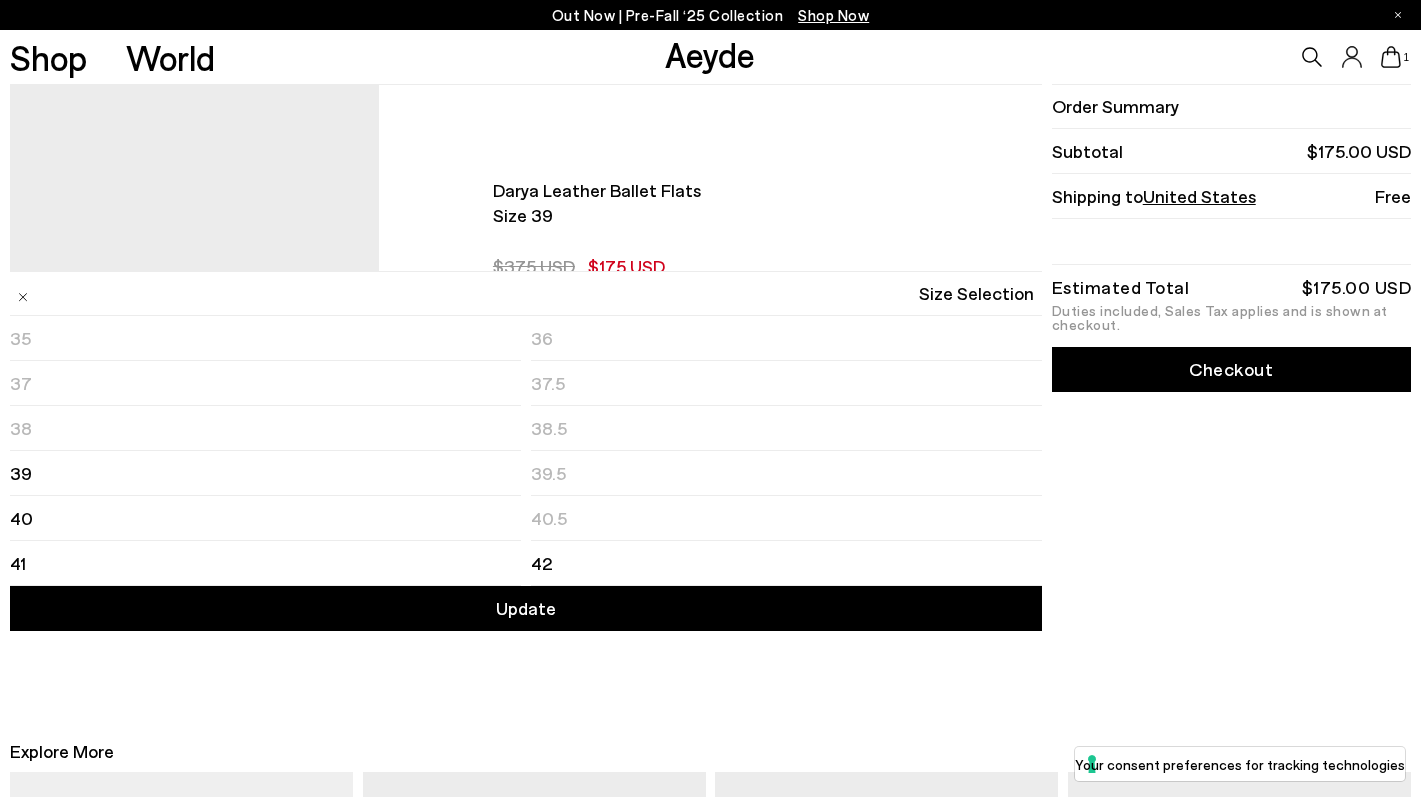 click on "Darya leather ballet flats
Size
39
$375 USD
- +" at bounding box center [526, 313] 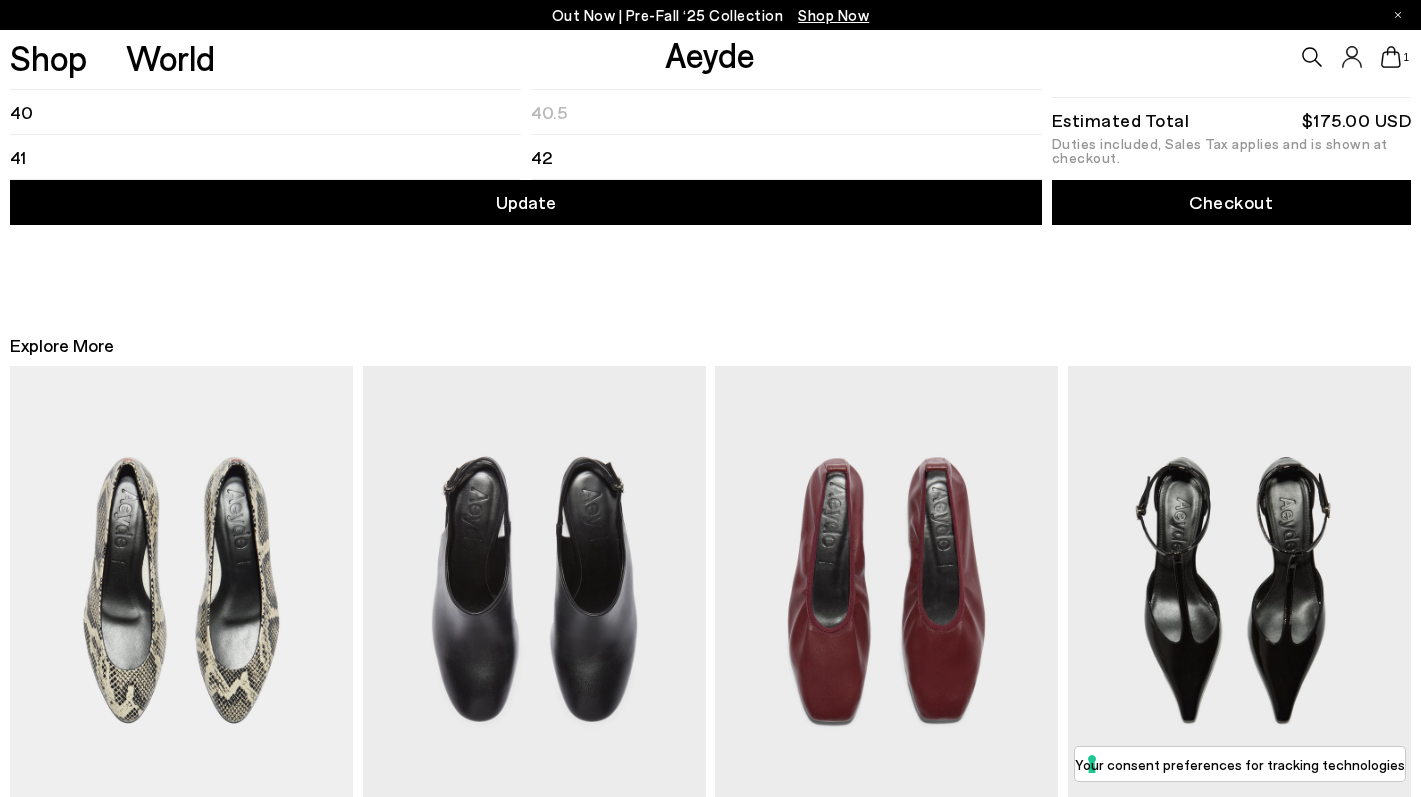 scroll, scrollTop: 0, scrollLeft: 0, axis: both 